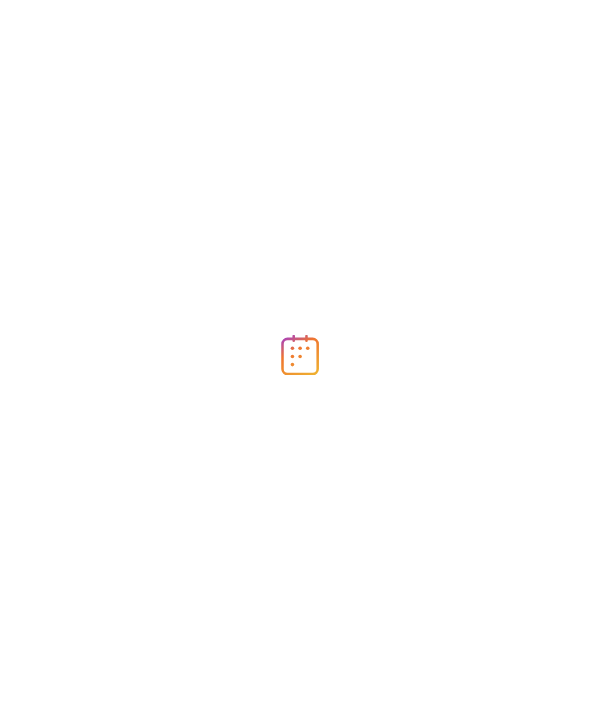 scroll, scrollTop: 0, scrollLeft: 0, axis: both 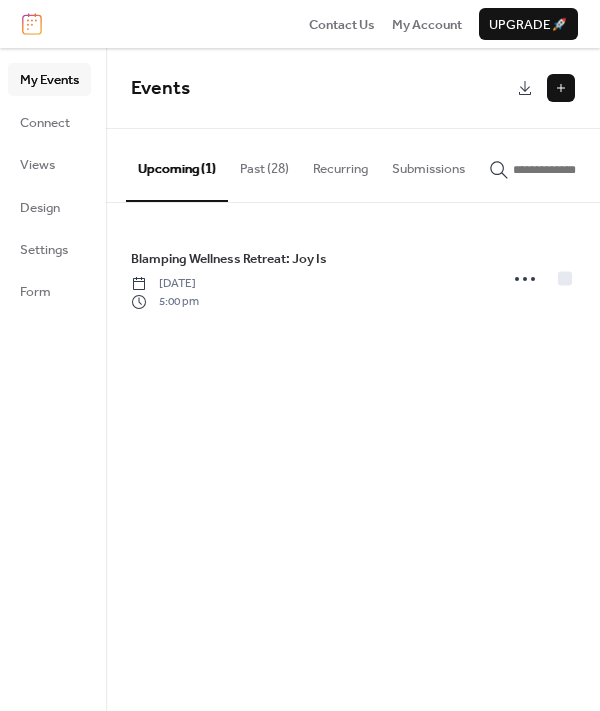 click at bounding box center [561, 88] 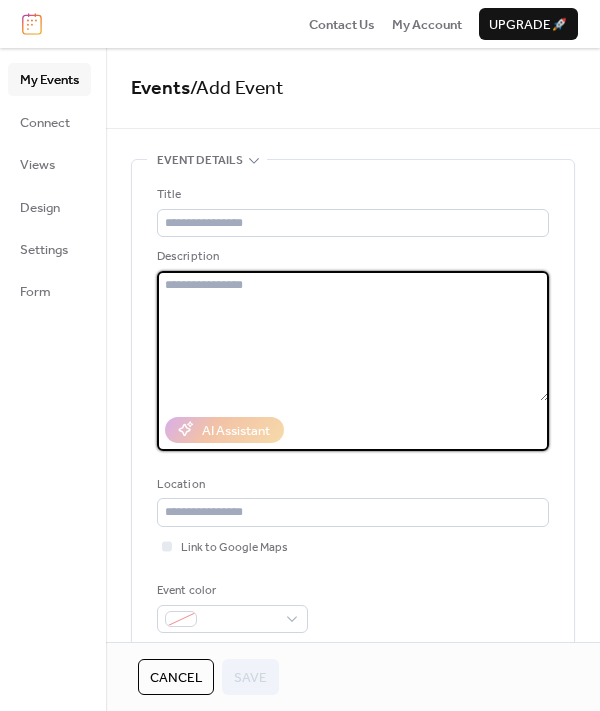 click at bounding box center (353, 336) 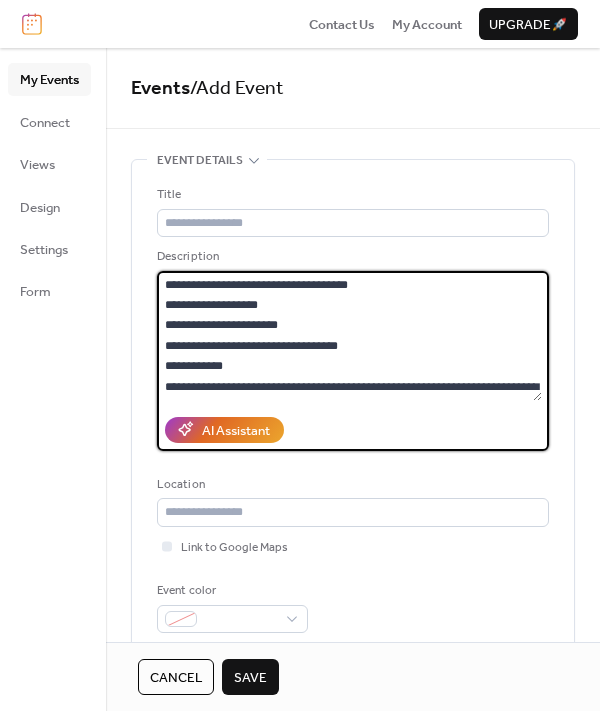scroll, scrollTop: 0, scrollLeft: 0, axis: both 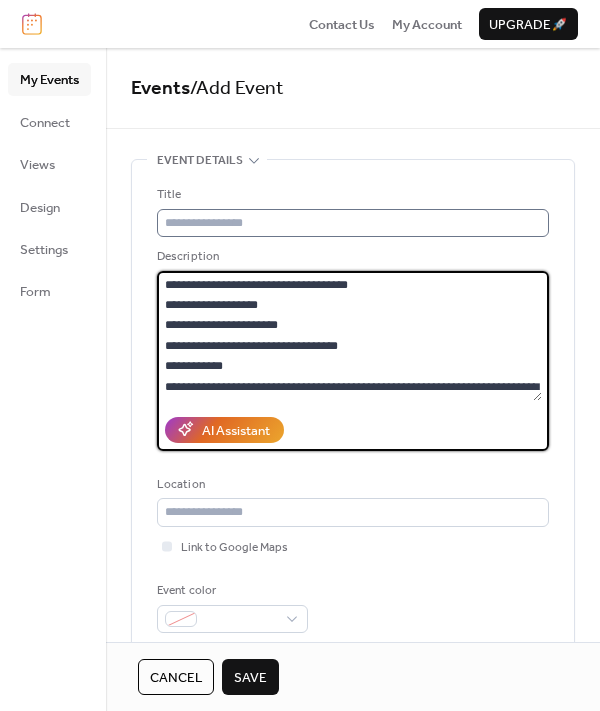type on "**********" 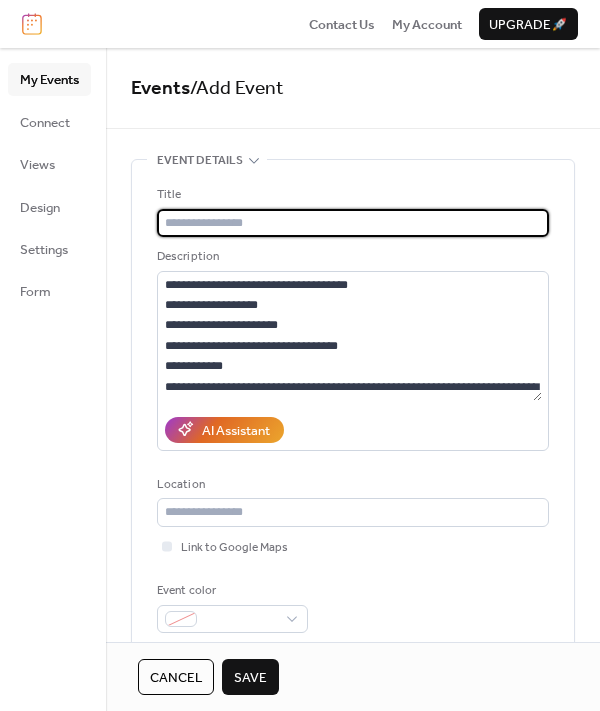 click at bounding box center [353, 223] 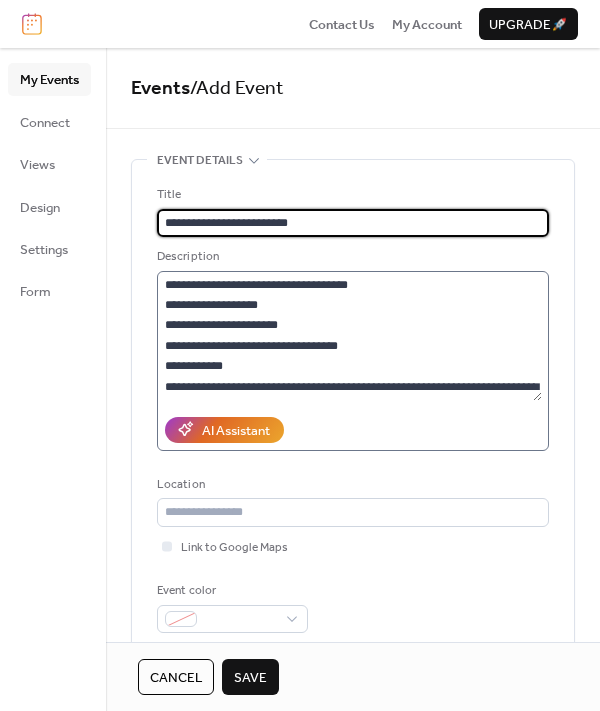 type on "**********" 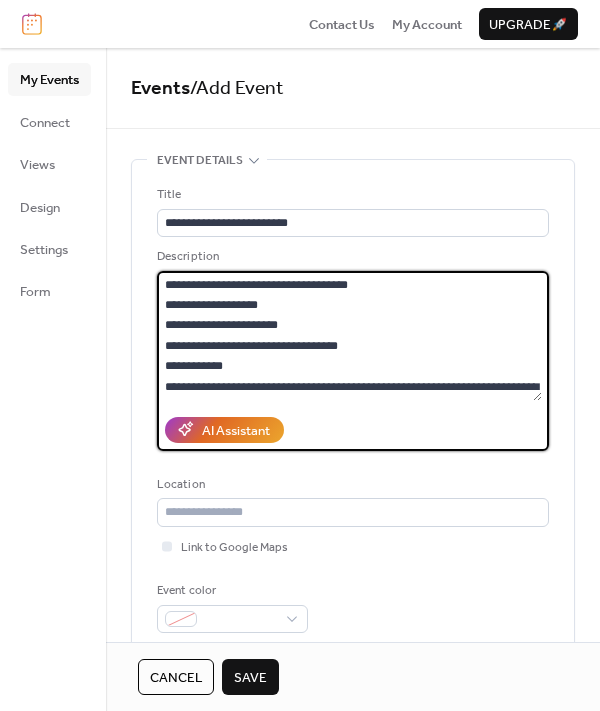 drag, startPoint x: 351, startPoint y: 341, endPoint x: 256, endPoint y: 342, distance: 95.005264 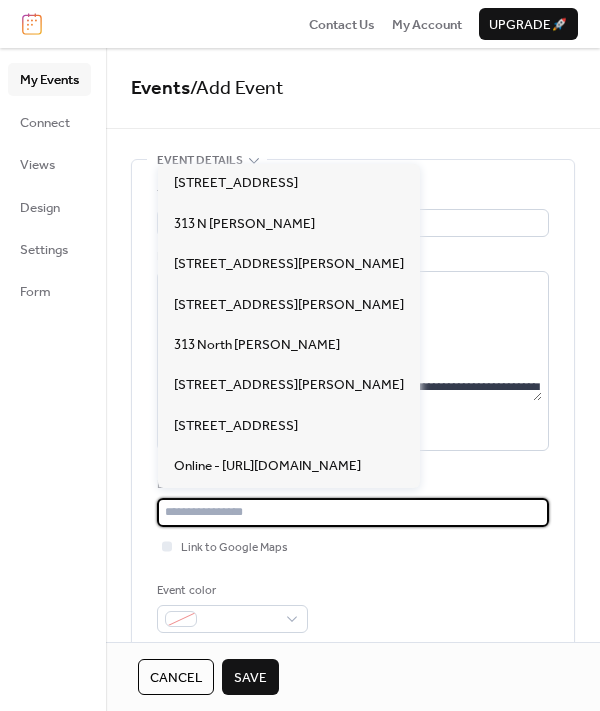 click at bounding box center [353, 512] 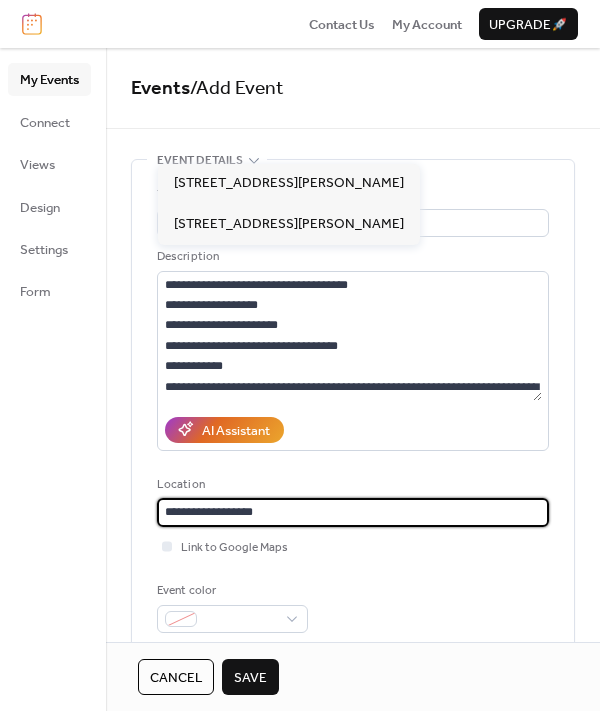 scroll, scrollTop: 122, scrollLeft: 0, axis: vertical 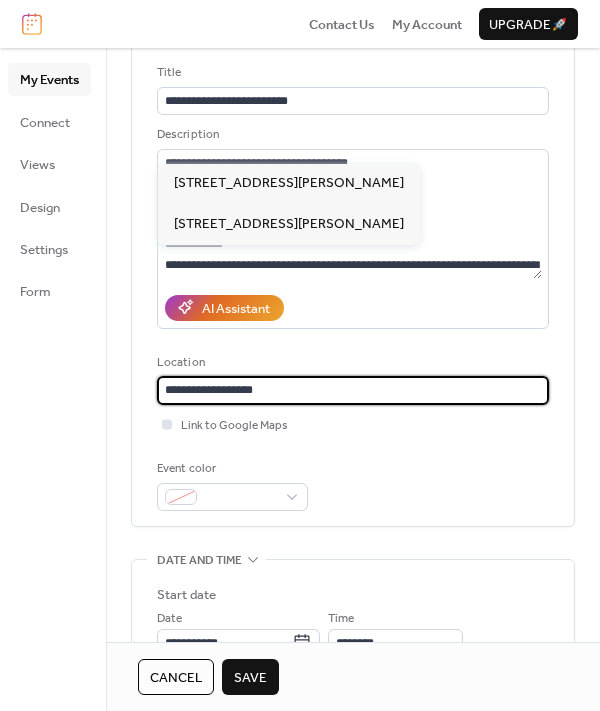 type on "**********" 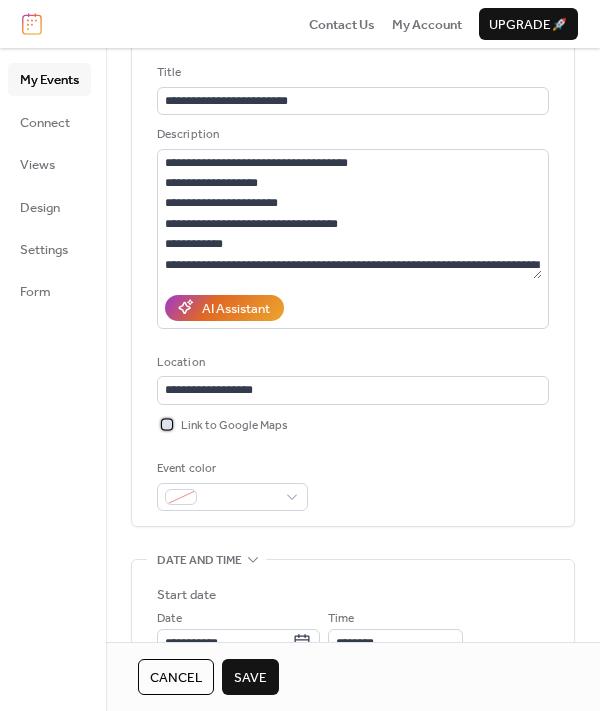click on "Link to Google Maps" at bounding box center [234, 426] 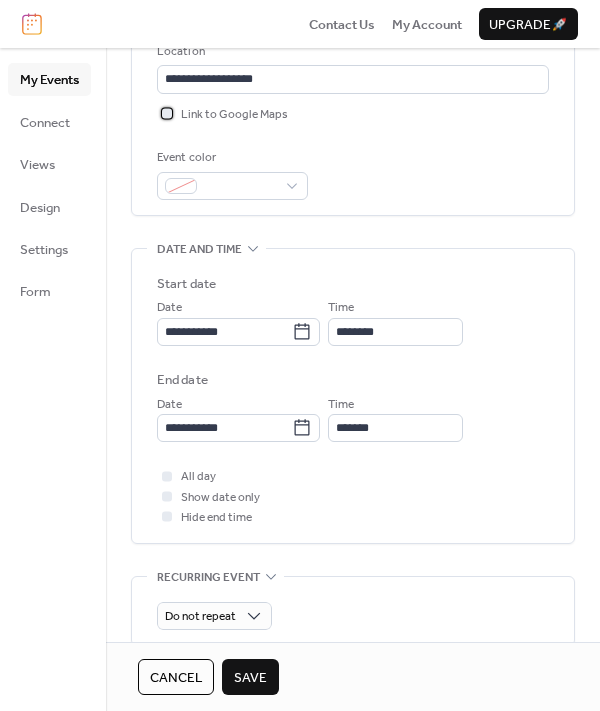 scroll, scrollTop: 452, scrollLeft: 0, axis: vertical 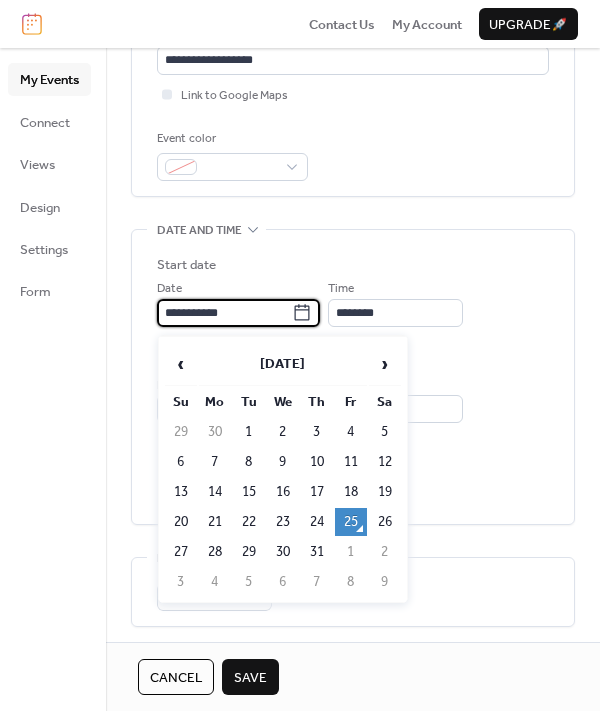 click on "**********" at bounding box center [224, 313] 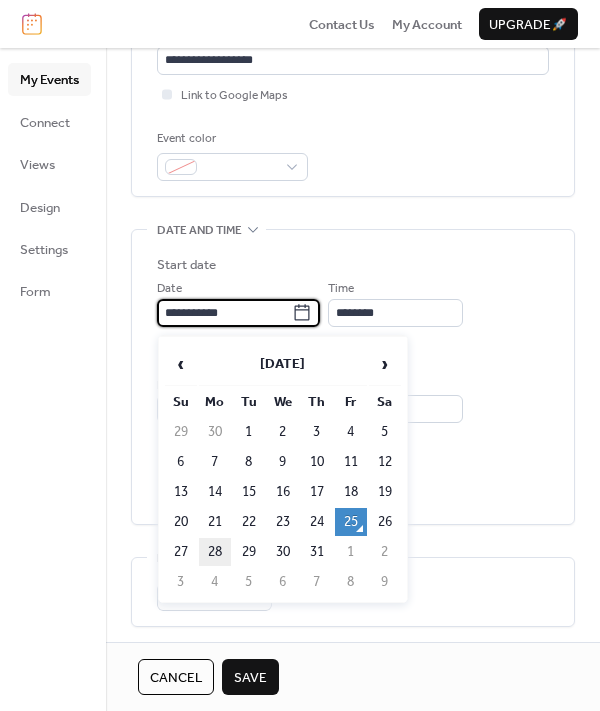 click on "28" at bounding box center [215, 552] 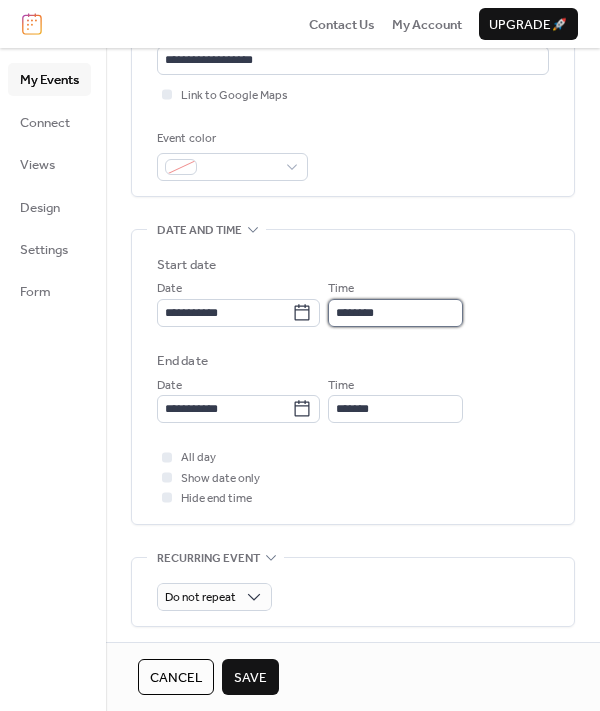 click on "********" at bounding box center (395, 313) 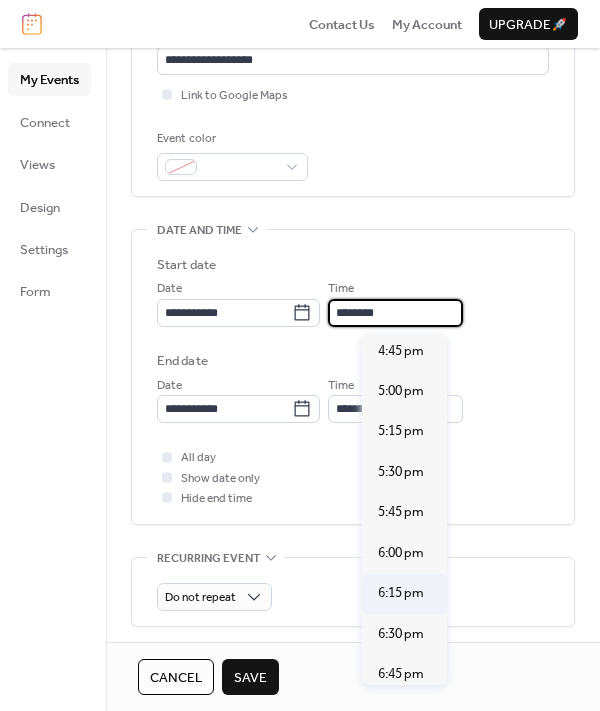 scroll, scrollTop: 2710, scrollLeft: 0, axis: vertical 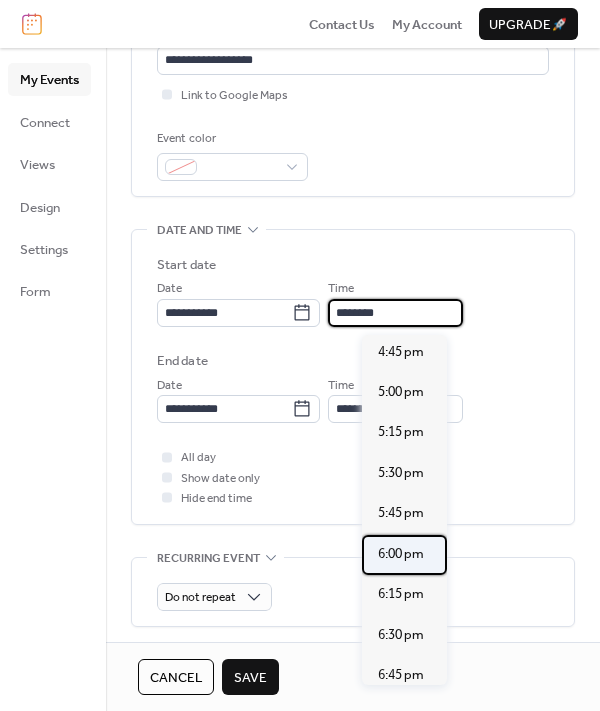 click on "6:00 pm" at bounding box center (401, 554) 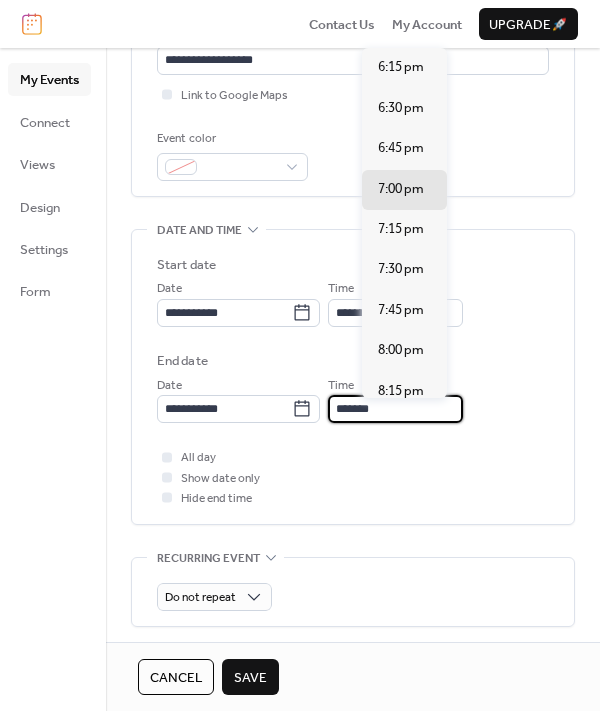 click on "*******" at bounding box center [395, 409] 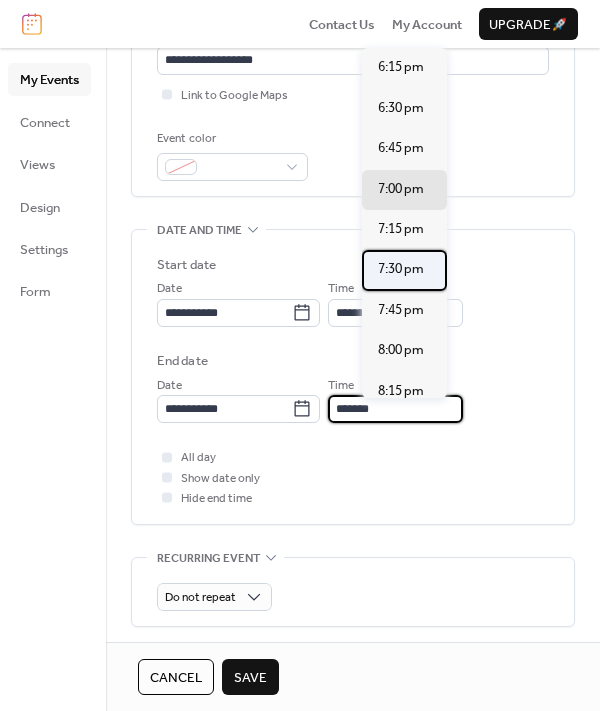click on "7:30 pm" at bounding box center (401, 269) 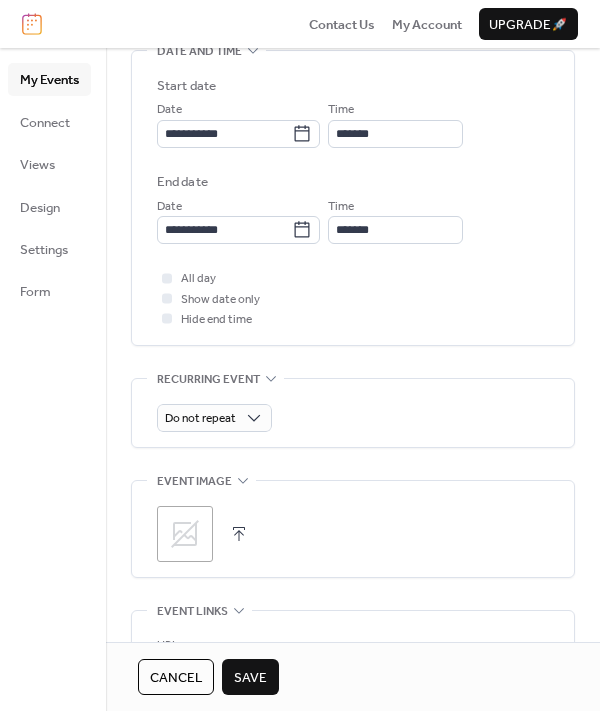scroll, scrollTop: 708, scrollLeft: 0, axis: vertical 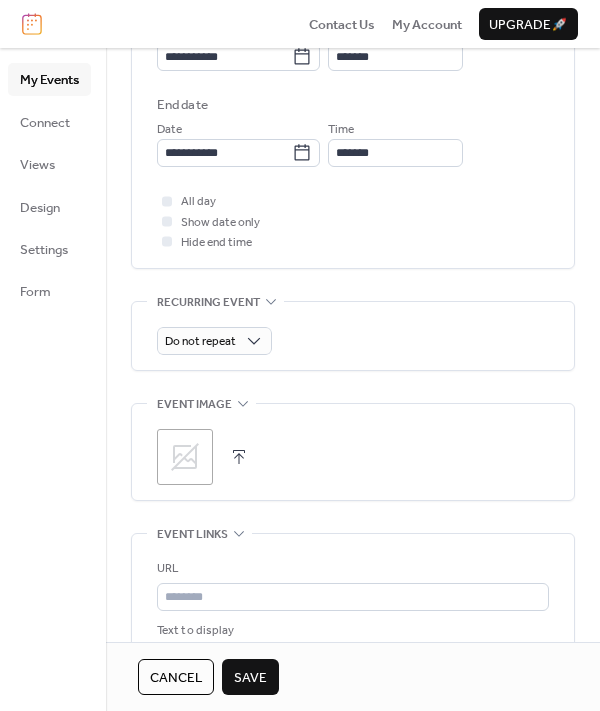click at bounding box center (239, 457) 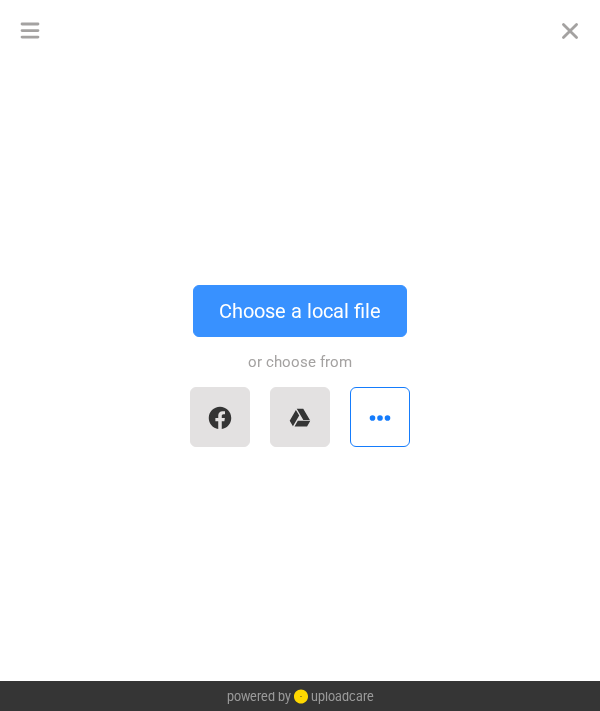 click on "Choose a local file" at bounding box center (300, 311) 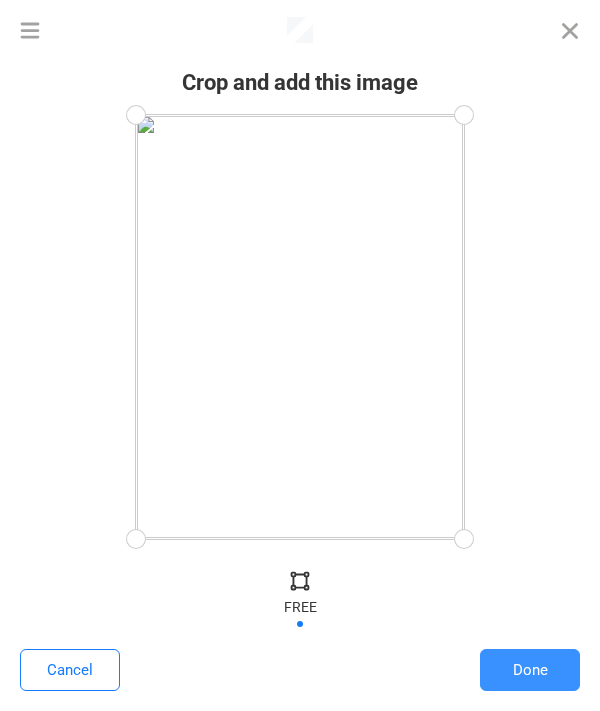 click on "Done" at bounding box center (530, 670) 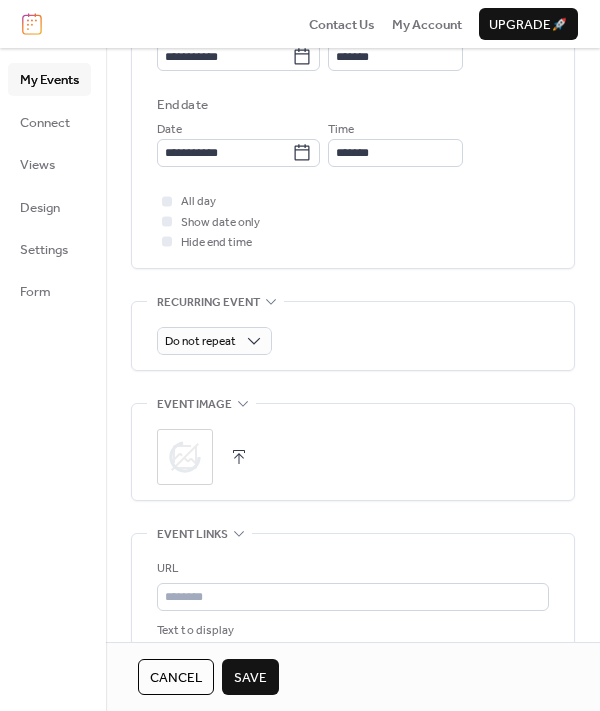 click on "Save" at bounding box center [250, 678] 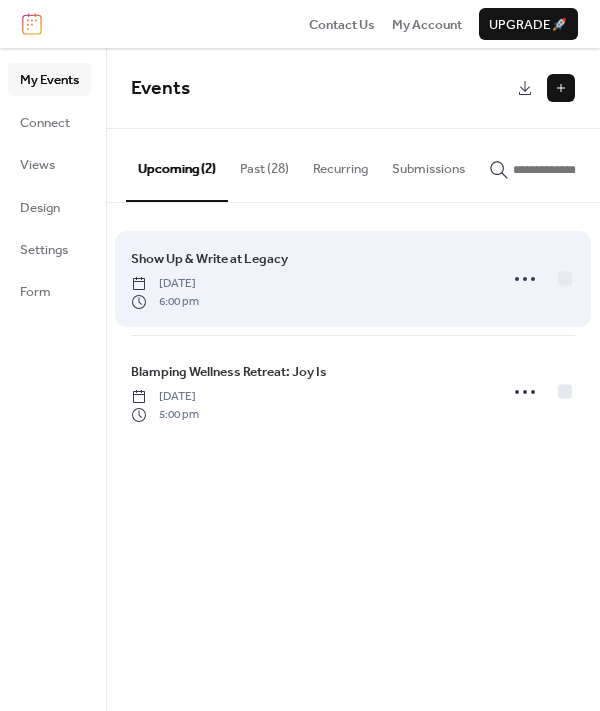 click on "Show Up & Write at Legacy Monday, July 28, 2025 6:00 pm" at bounding box center (308, 279) 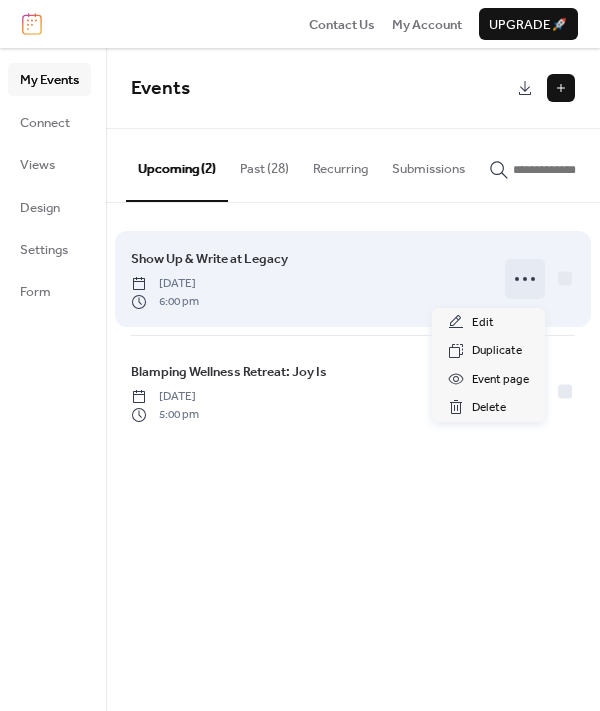 click 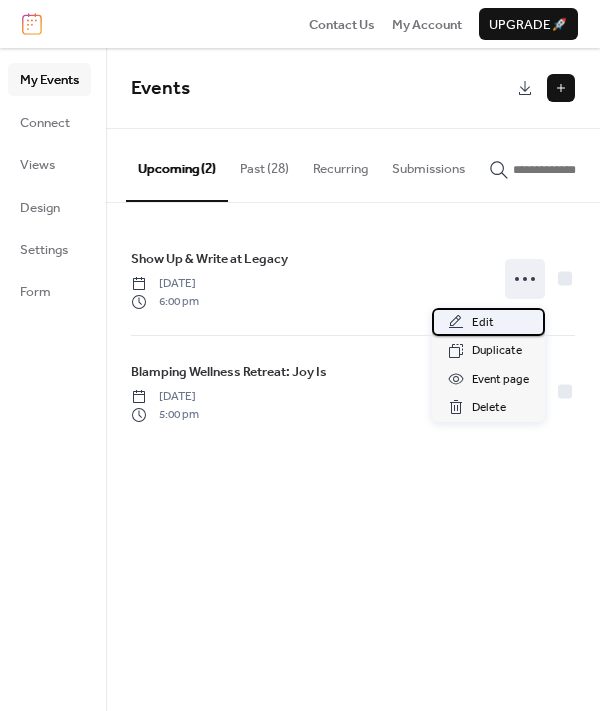 click on "Edit" at bounding box center [483, 323] 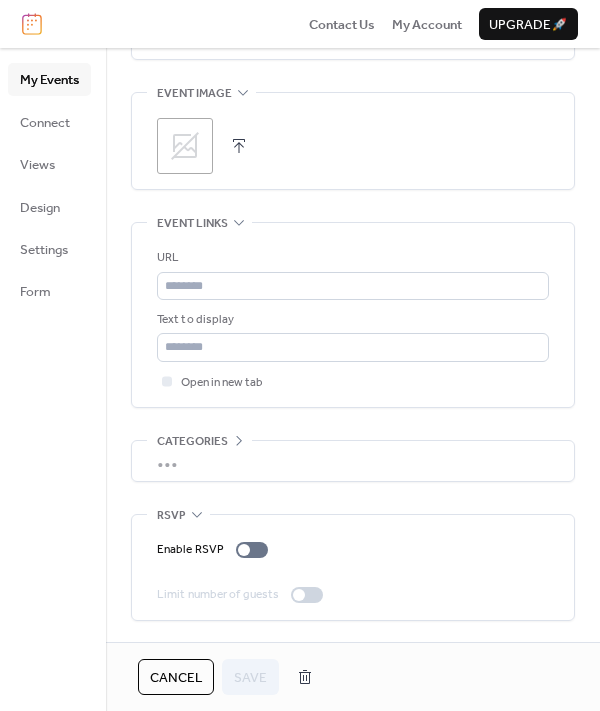 scroll, scrollTop: 1025, scrollLeft: 0, axis: vertical 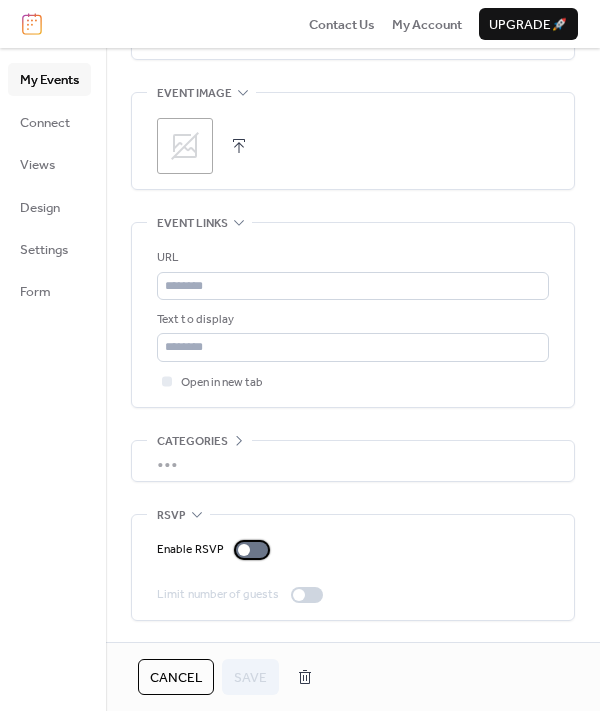 click at bounding box center (252, 550) 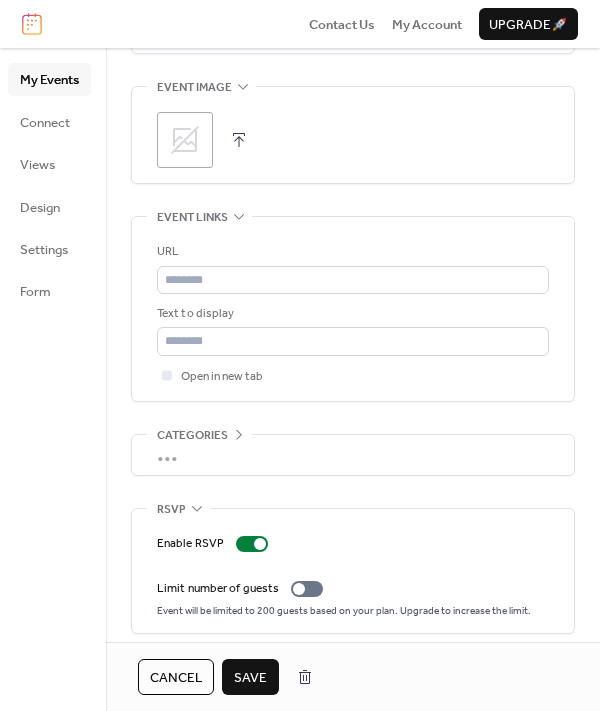 click on "Save" at bounding box center (250, 678) 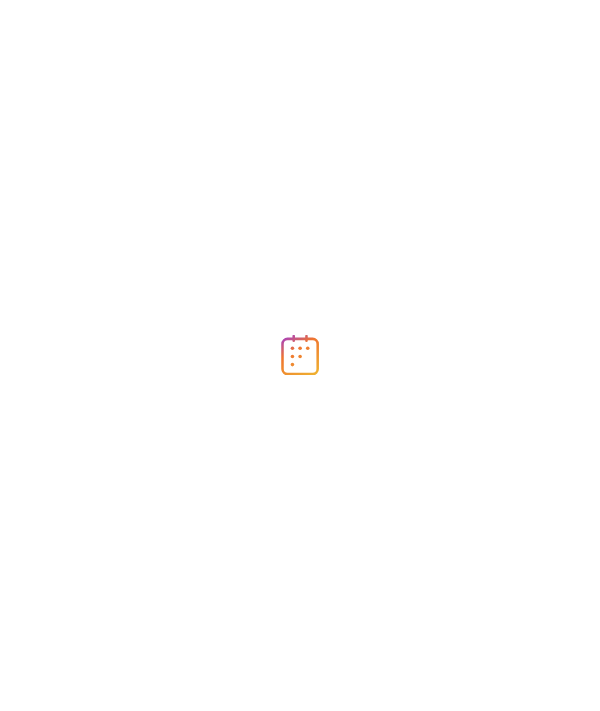 scroll, scrollTop: 0, scrollLeft: 0, axis: both 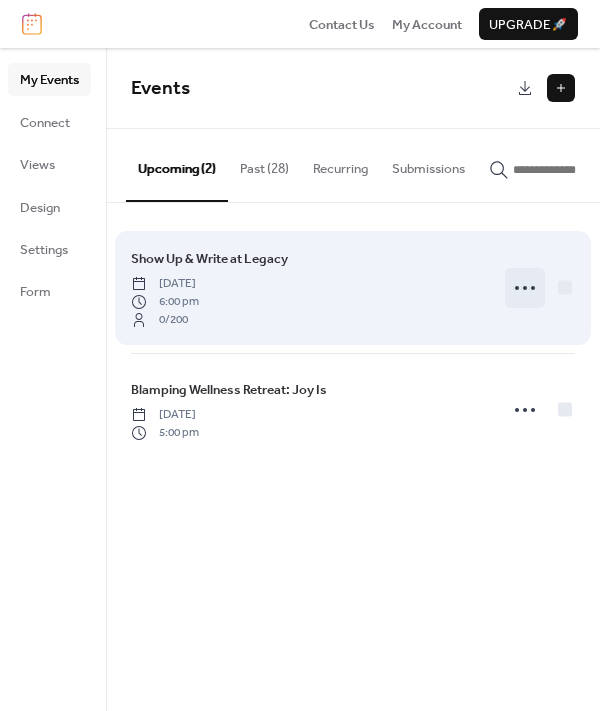 click 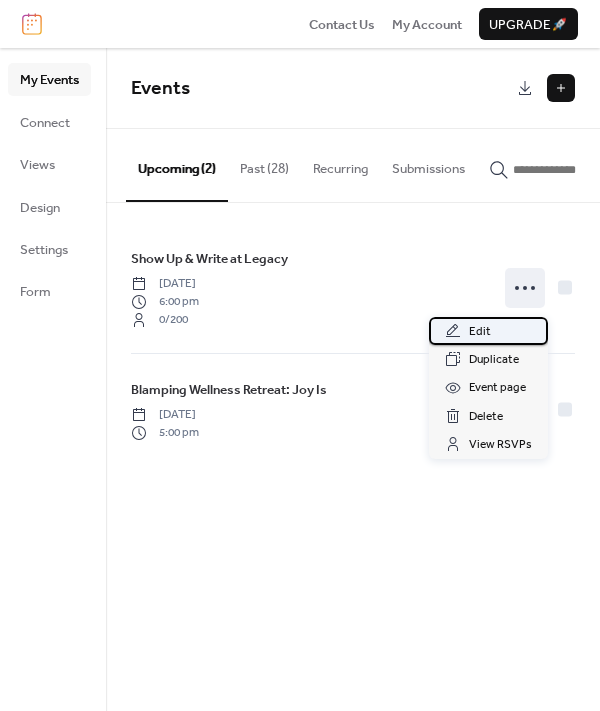 click on "Edit" at bounding box center (488, 331) 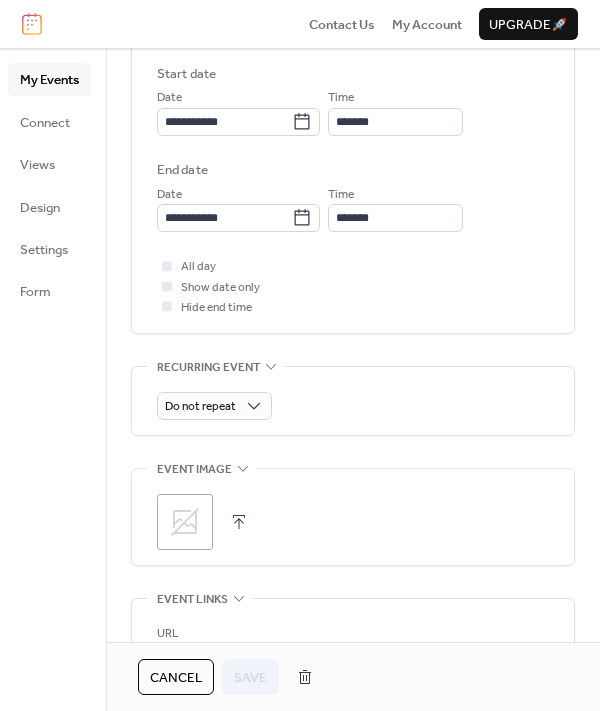 scroll, scrollTop: 652, scrollLeft: 0, axis: vertical 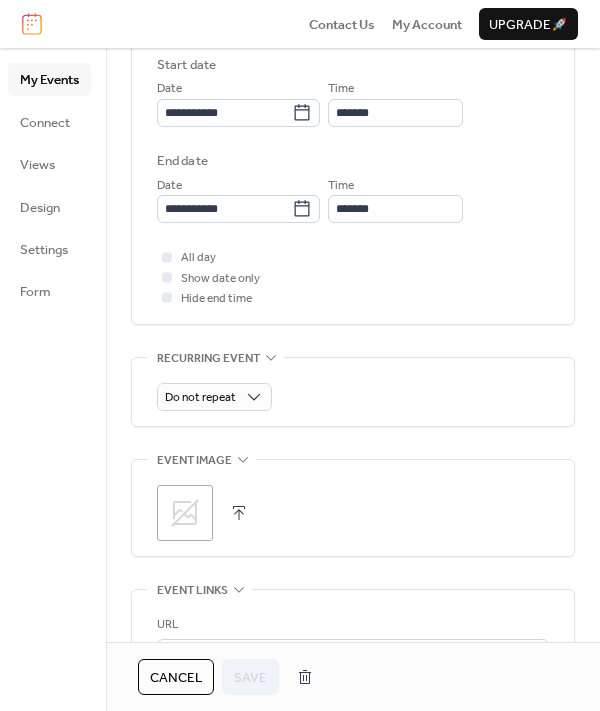 click 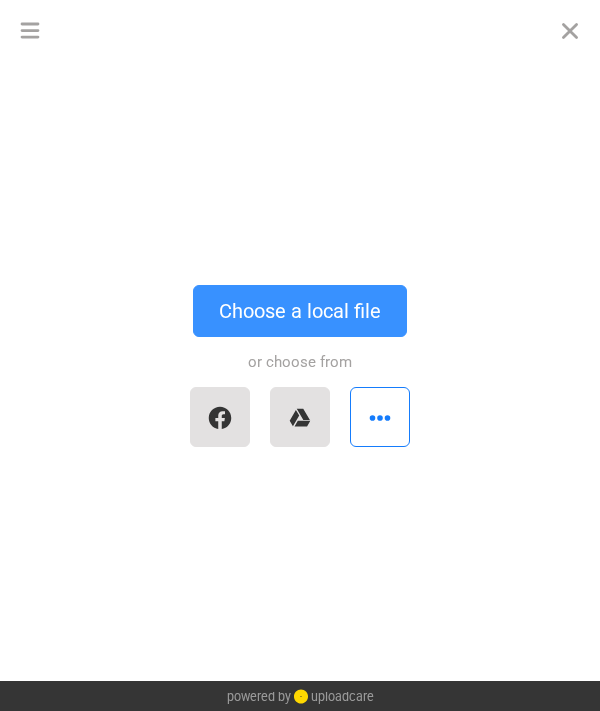 click on "Choose a local file" at bounding box center (300, 311) 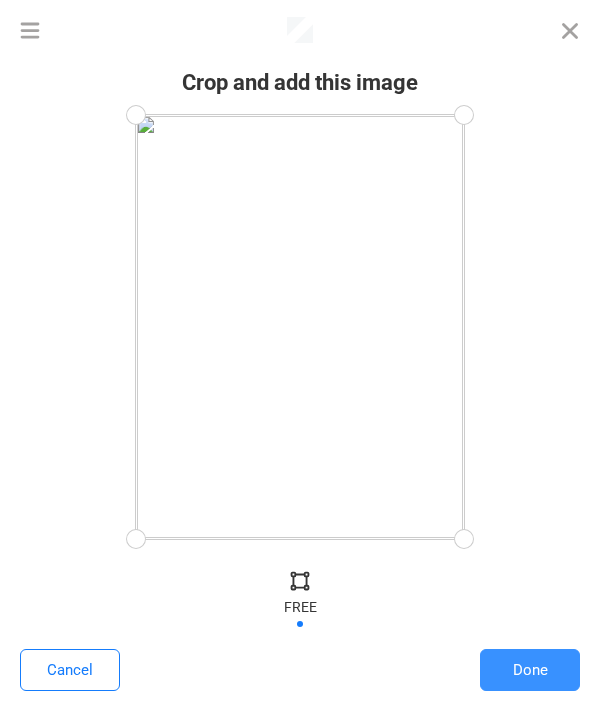 click on "Done" at bounding box center [530, 670] 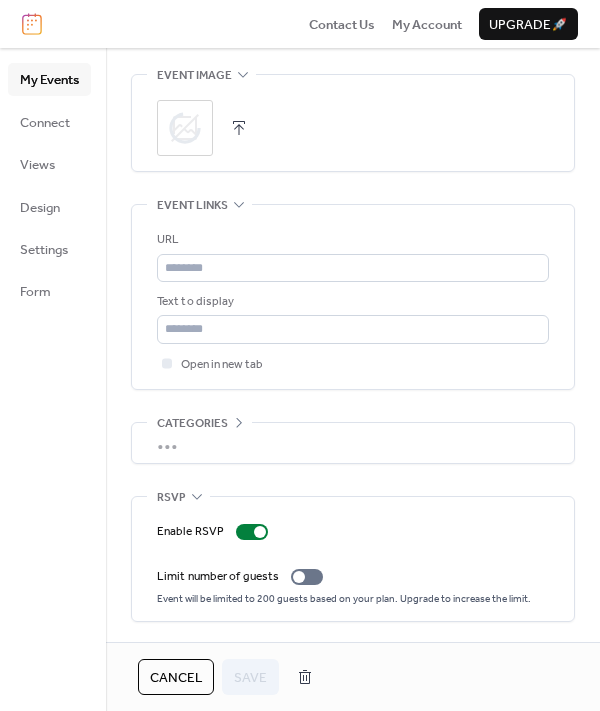 scroll, scrollTop: 1042, scrollLeft: 0, axis: vertical 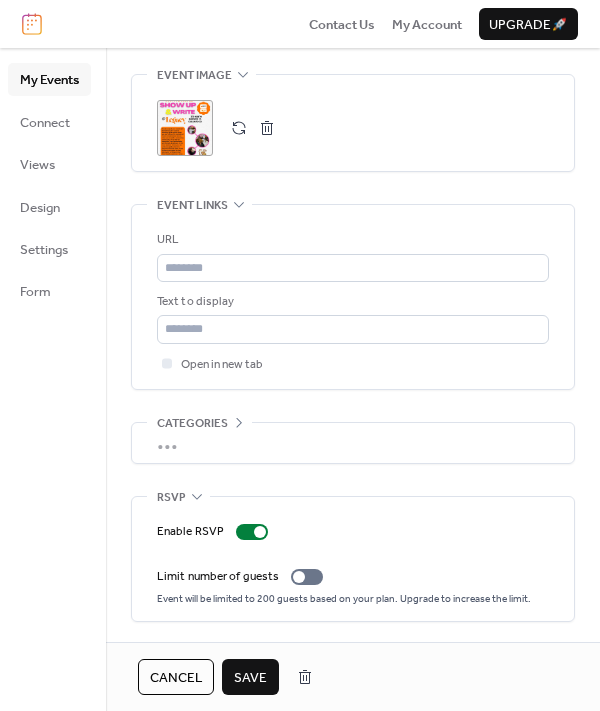 click on "Save" at bounding box center (250, 678) 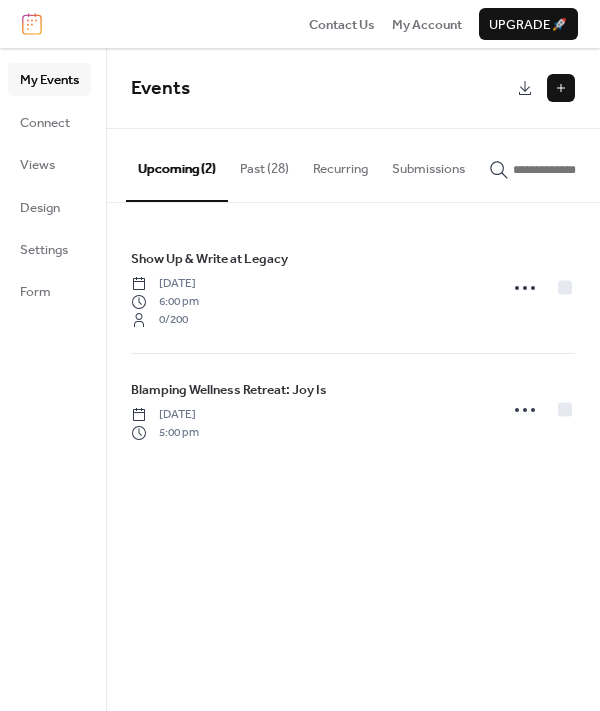 click at bounding box center [561, 88] 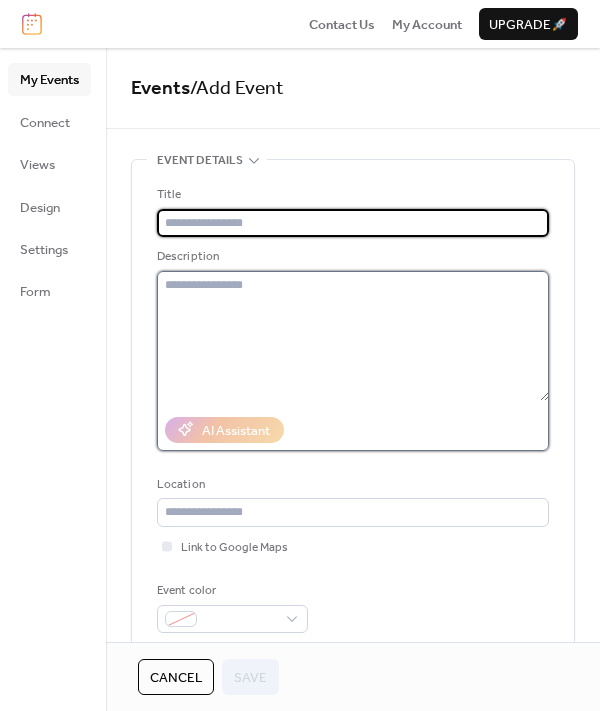 click at bounding box center (353, 336) 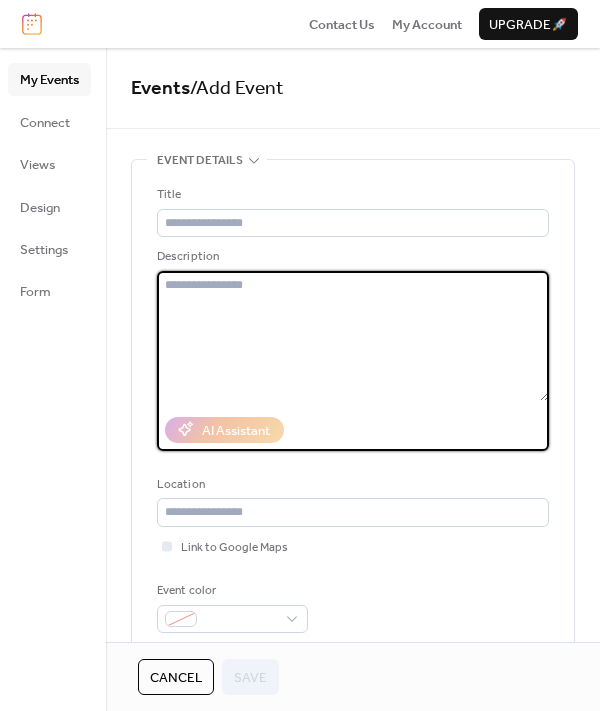 paste on "**********" 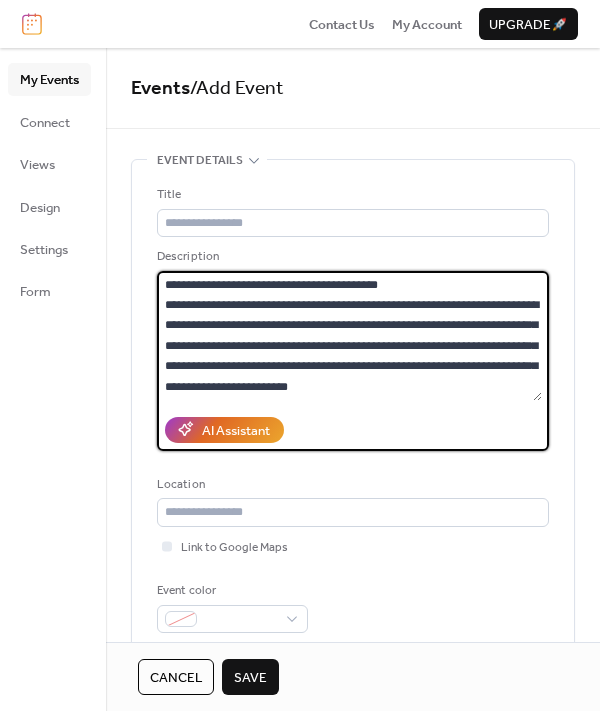 scroll, scrollTop: 0, scrollLeft: 0, axis: both 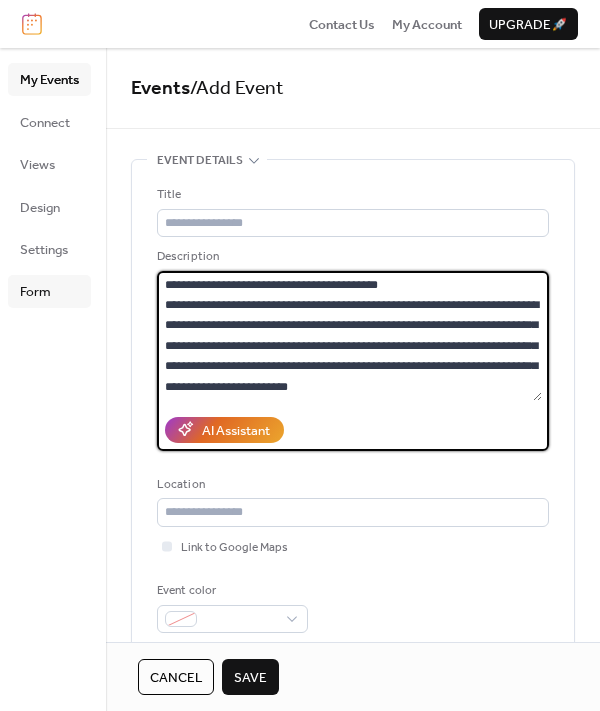drag, startPoint x: 416, startPoint y: 282, endPoint x: 78, endPoint y: 290, distance: 338.09467 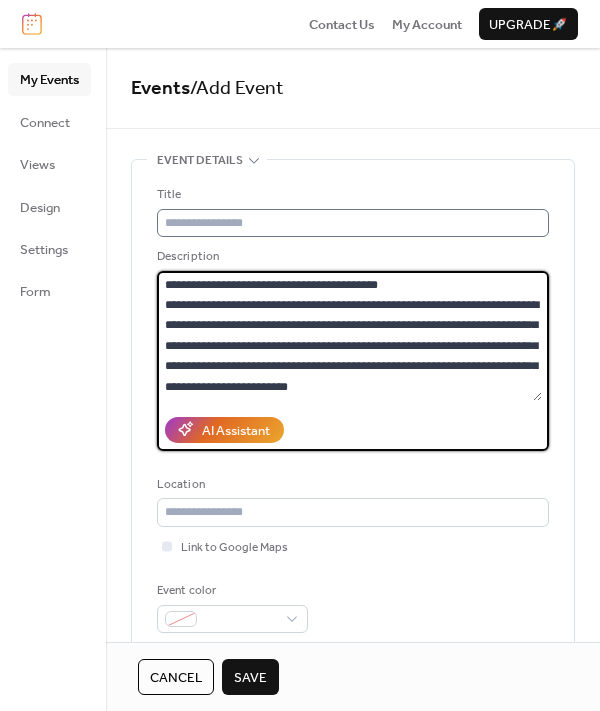 type on "**********" 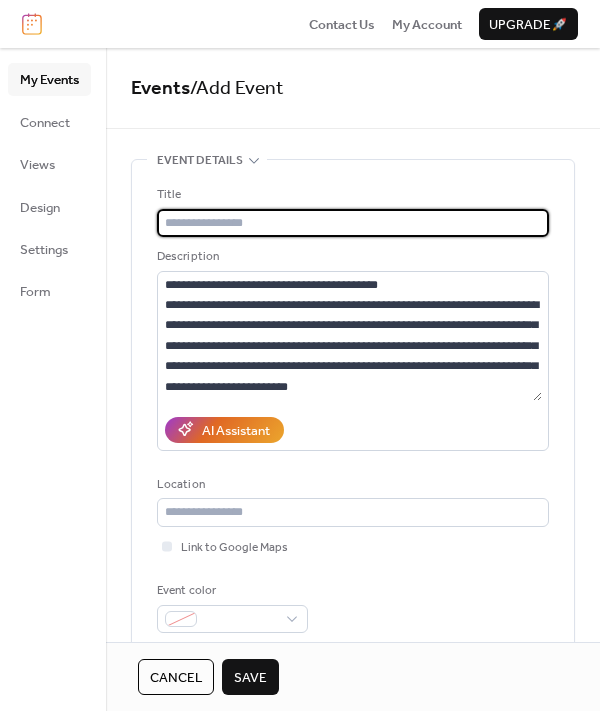 click at bounding box center (353, 223) 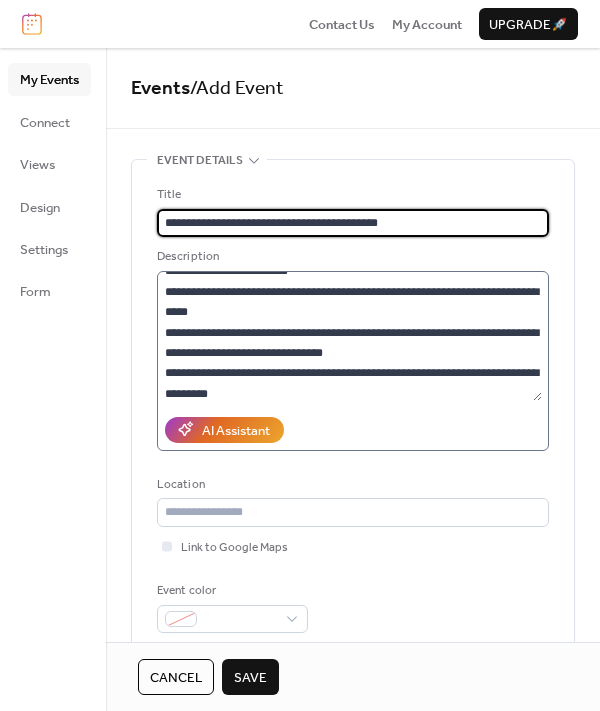 scroll, scrollTop: 298, scrollLeft: 0, axis: vertical 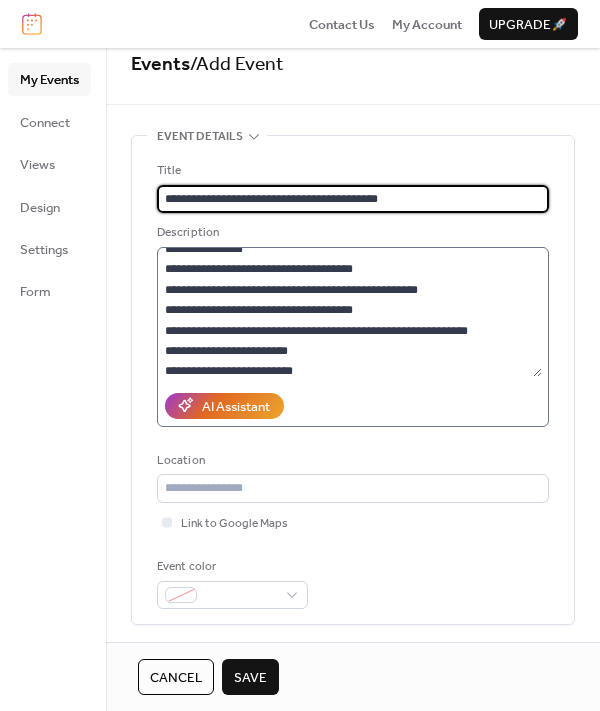 type on "**********" 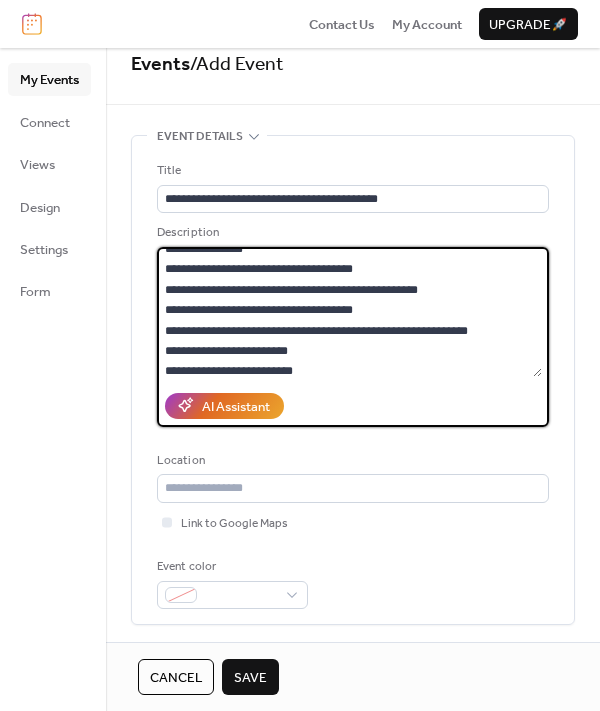 drag, startPoint x: 301, startPoint y: 343, endPoint x: 236, endPoint y: 343, distance: 65 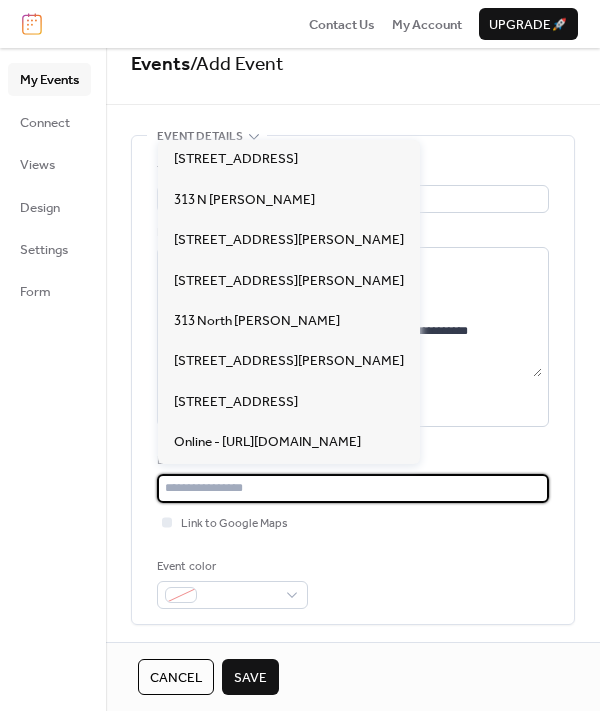click at bounding box center [353, 488] 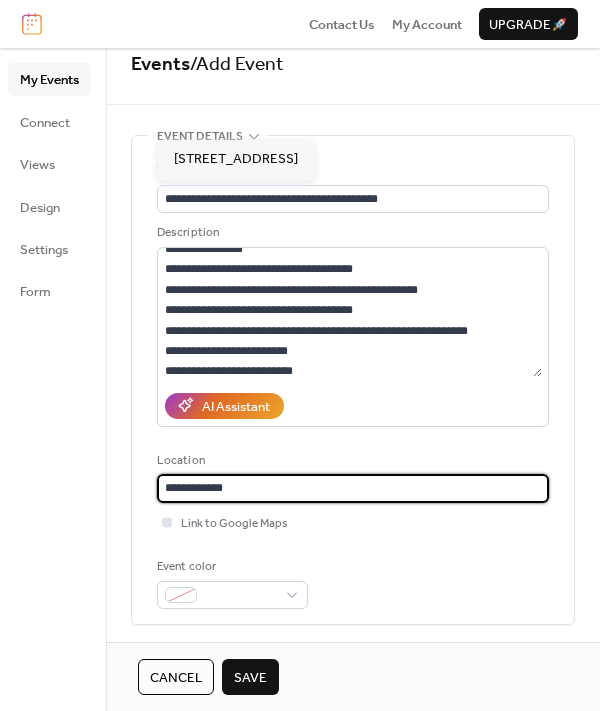 type on "**********" 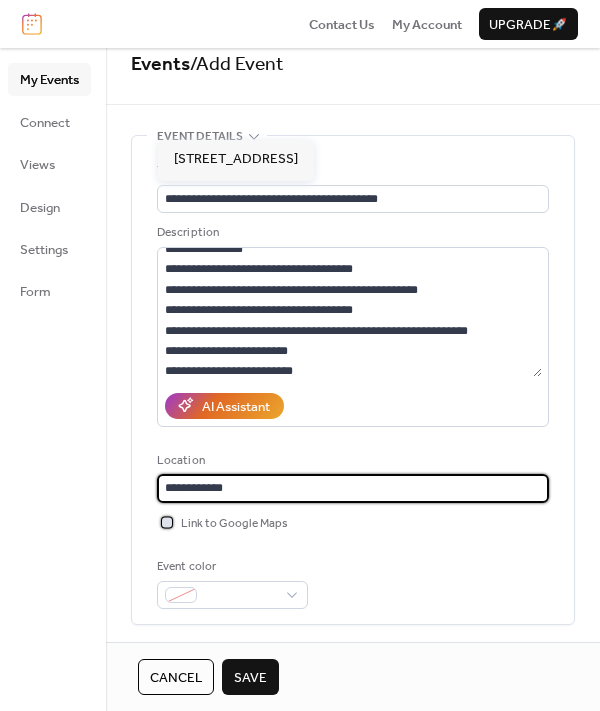 click at bounding box center (167, 522) 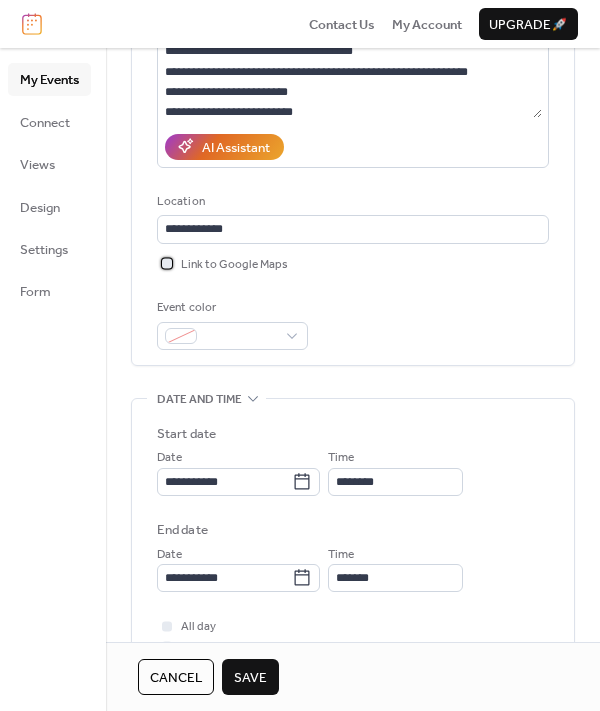 scroll, scrollTop: 299, scrollLeft: 0, axis: vertical 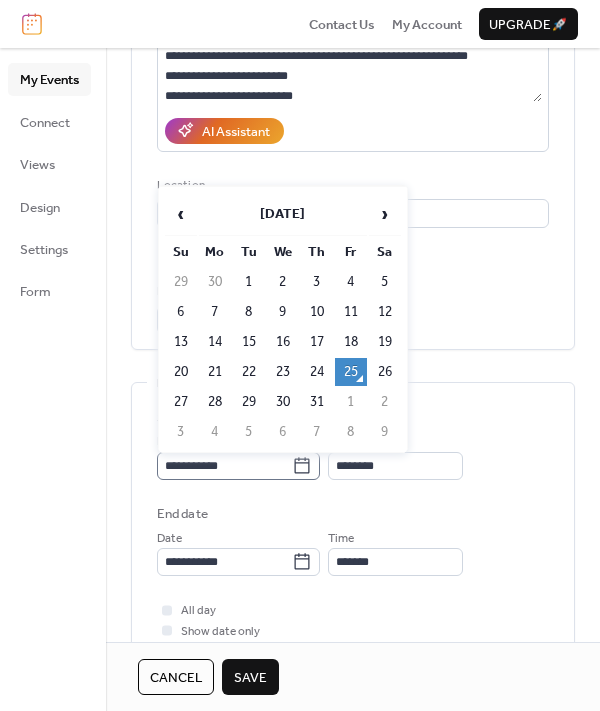 click 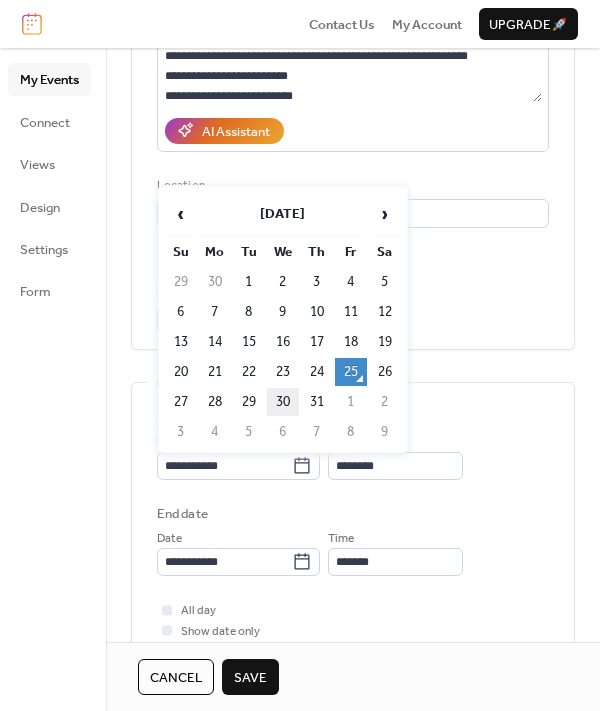 click on "30" at bounding box center (283, 402) 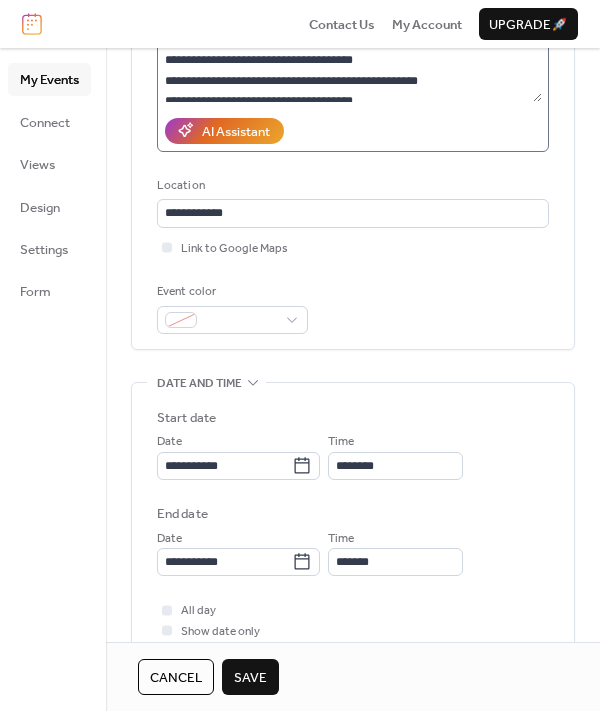 scroll, scrollTop: 111, scrollLeft: 0, axis: vertical 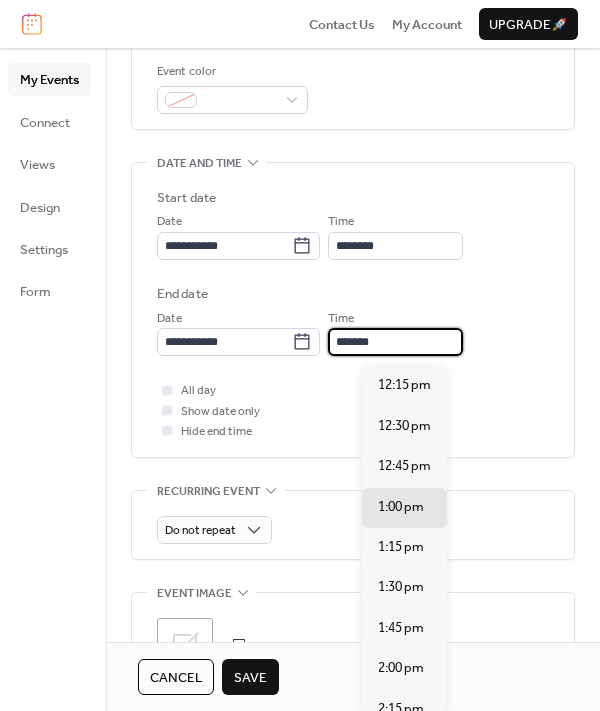 click on "*******" at bounding box center [395, 342] 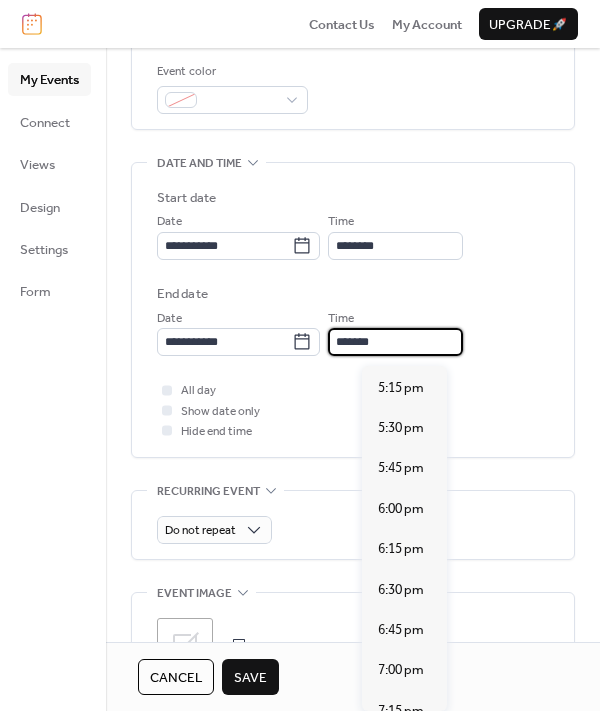 scroll, scrollTop: 910, scrollLeft: 0, axis: vertical 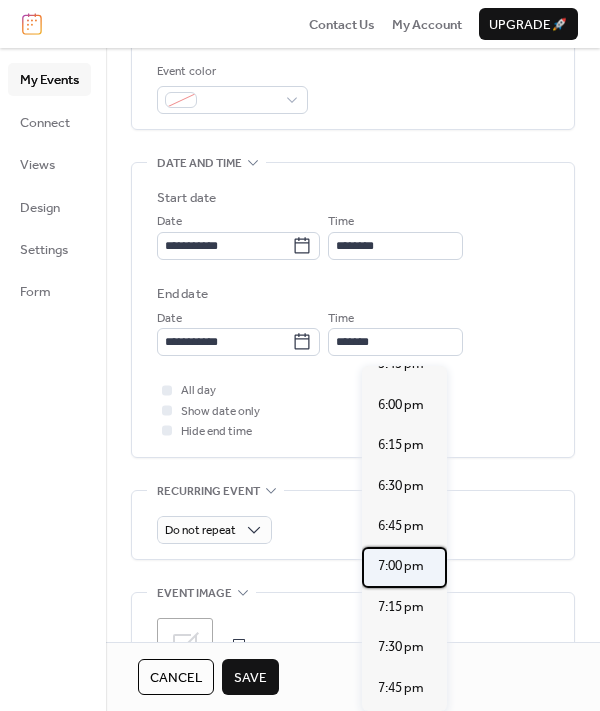 click on "7:00 pm" at bounding box center [401, 566] 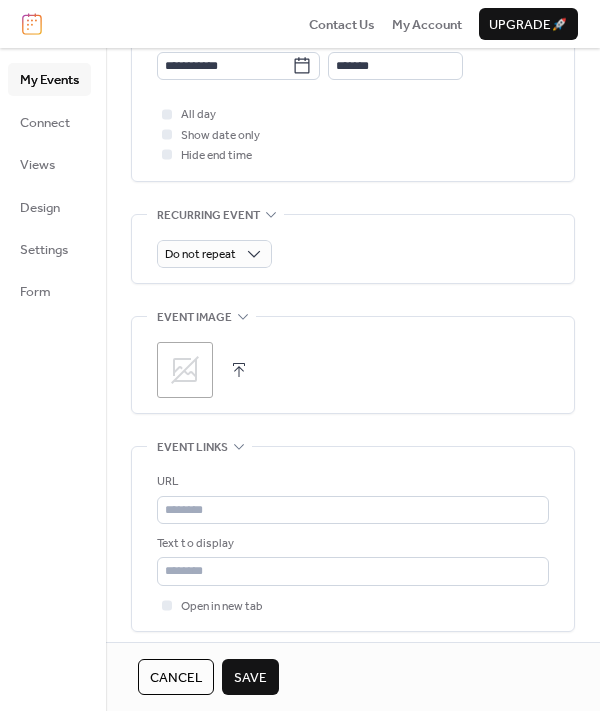 scroll, scrollTop: 800, scrollLeft: 0, axis: vertical 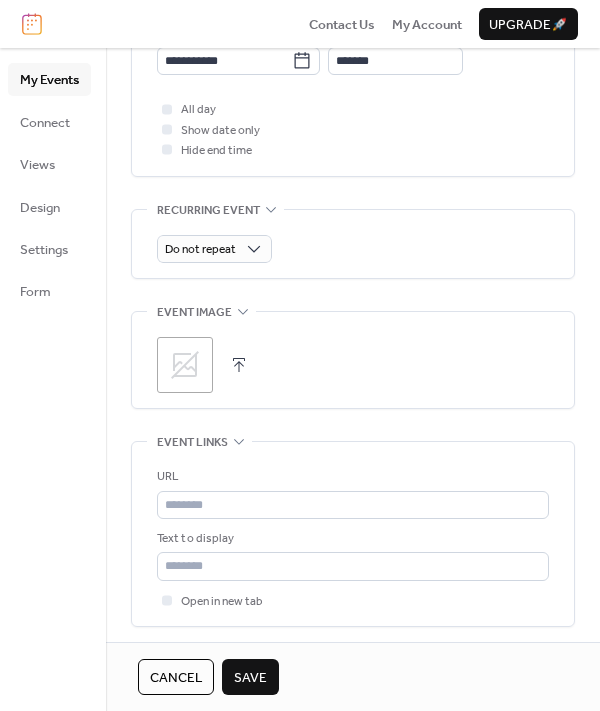 click 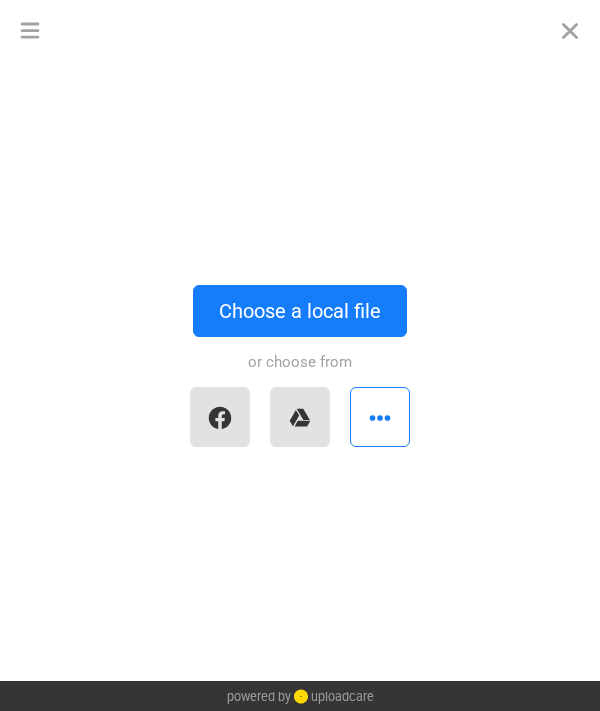 click on "or choose from" at bounding box center [300, 397] 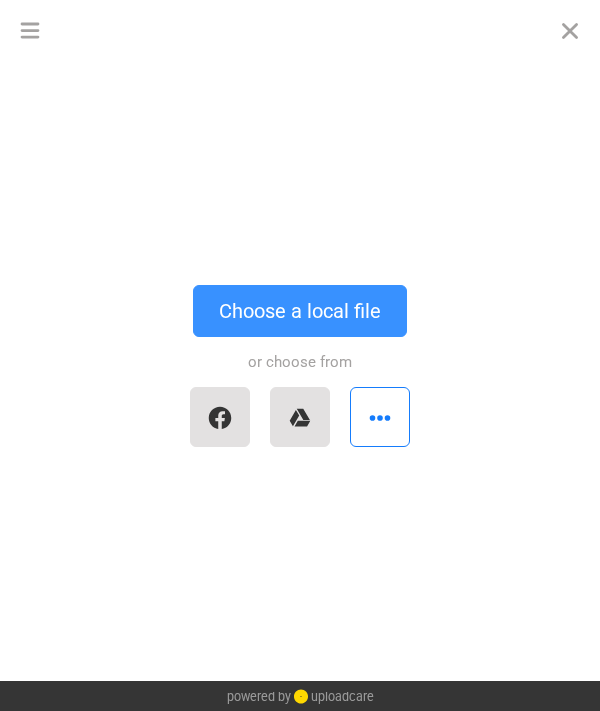 click on "Choose a local file" at bounding box center [300, 311] 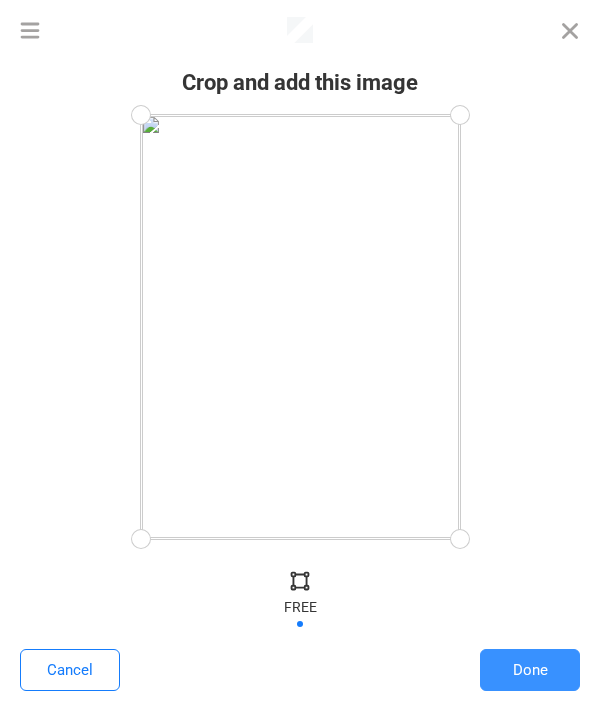click on "Done" at bounding box center [530, 670] 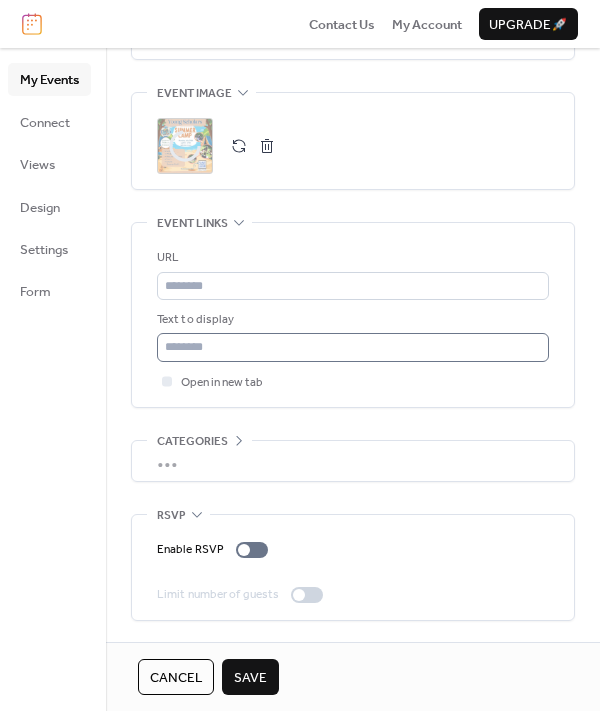 scroll, scrollTop: 1025, scrollLeft: 0, axis: vertical 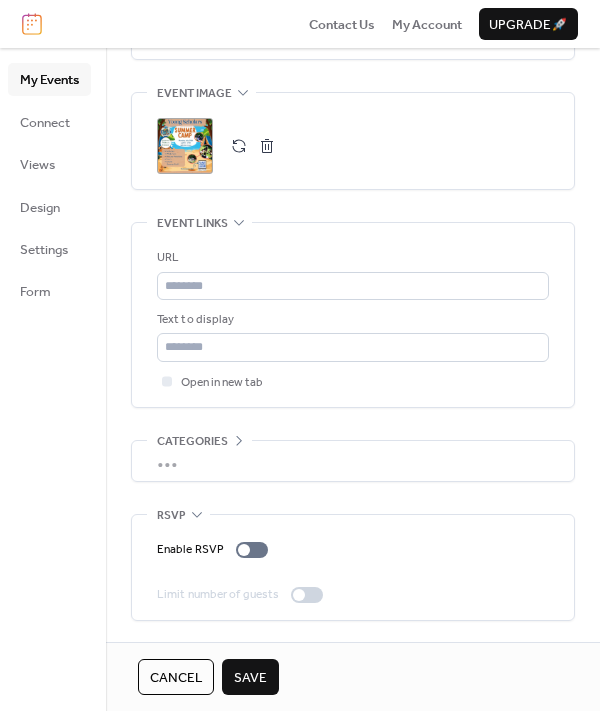 click on "Save" at bounding box center [250, 678] 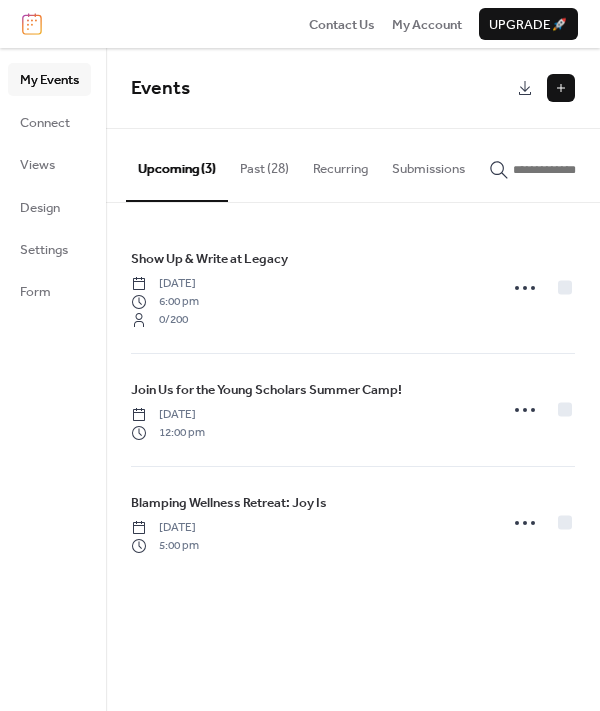click at bounding box center (561, 88) 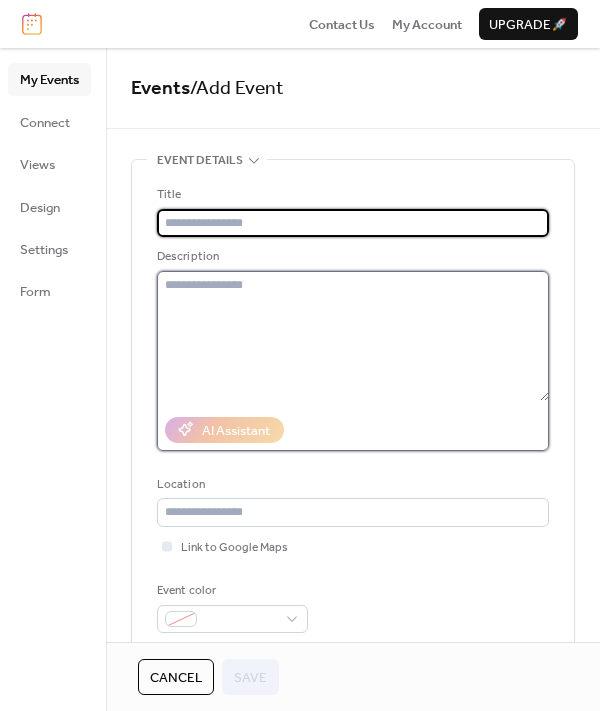 click at bounding box center [353, 336] 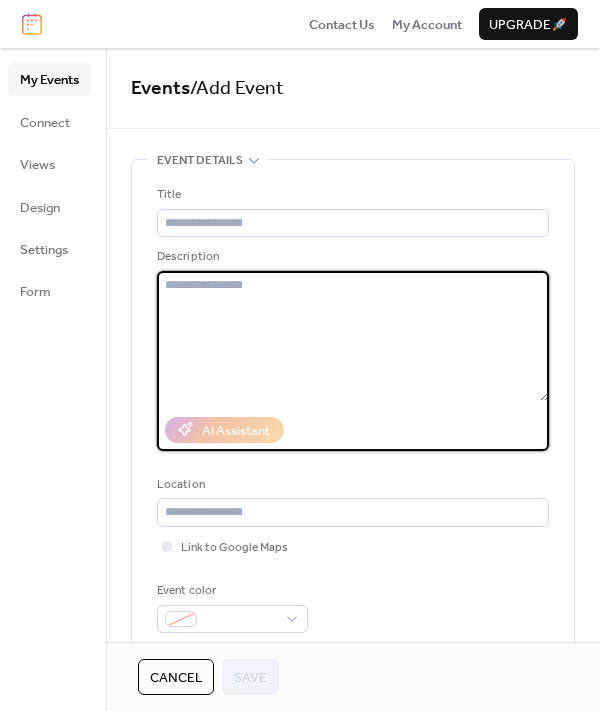paste on "**********" 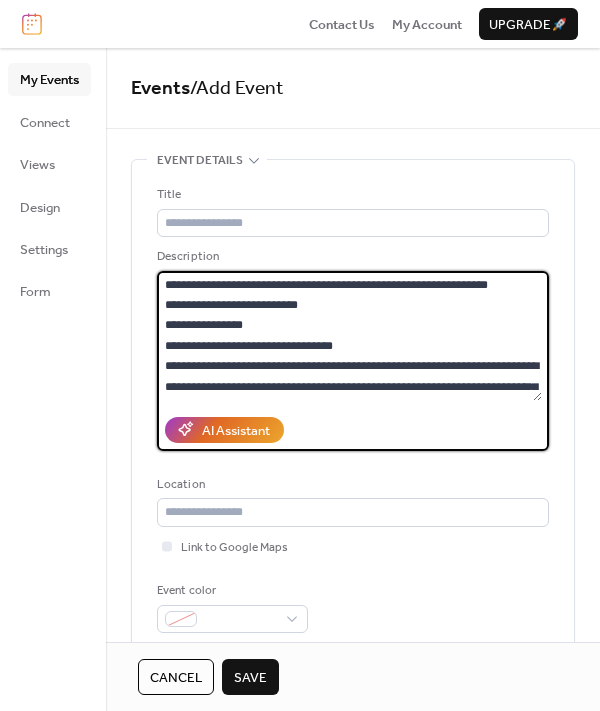 scroll, scrollTop: 0, scrollLeft: 0, axis: both 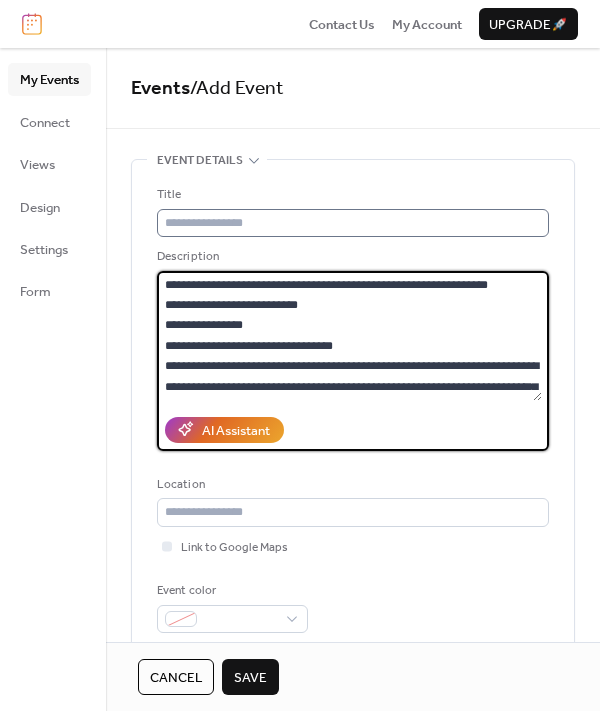 type on "**********" 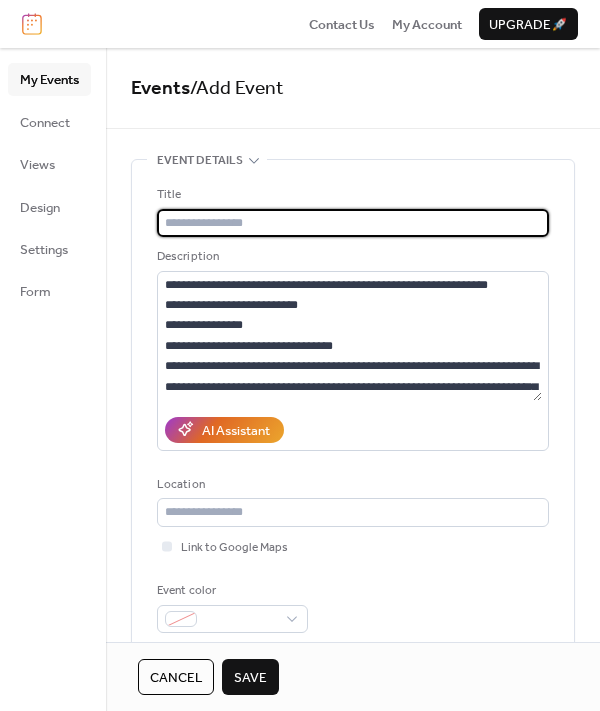 click at bounding box center [353, 223] 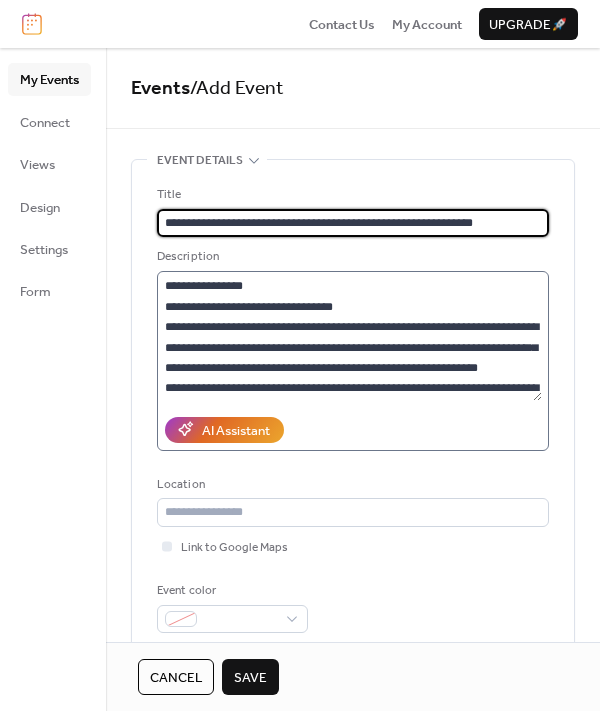 scroll, scrollTop: 45, scrollLeft: 0, axis: vertical 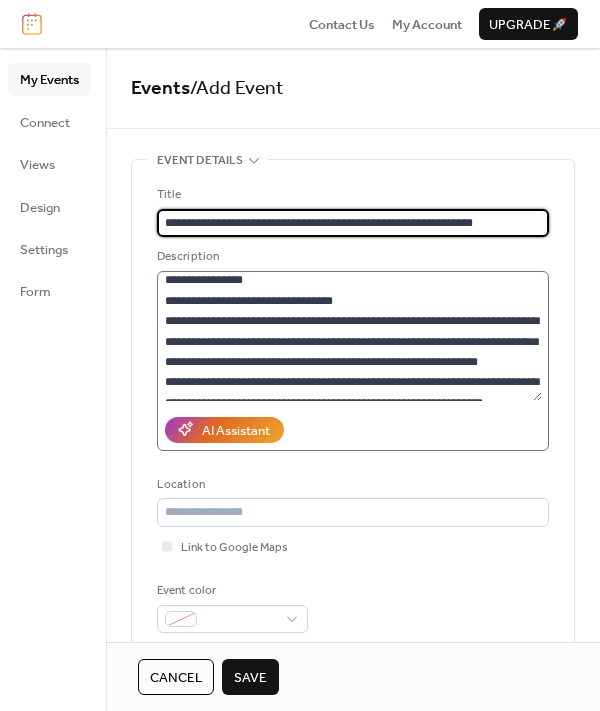 type on "**********" 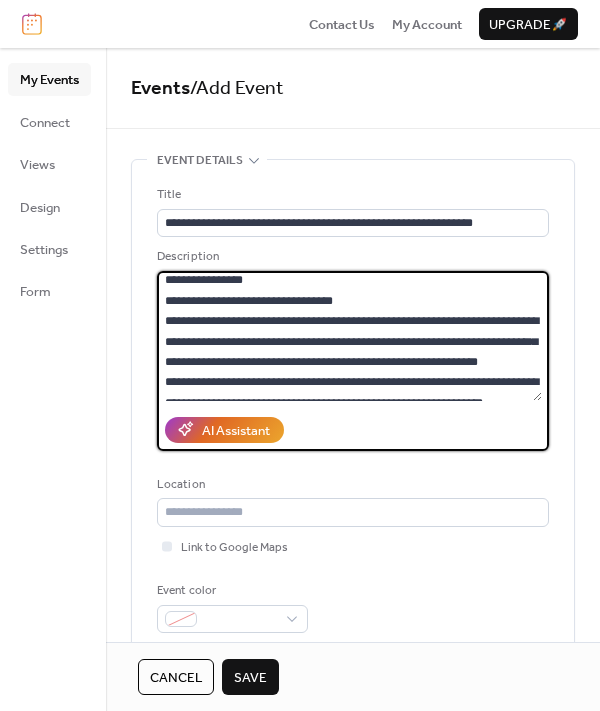 drag, startPoint x: 357, startPoint y: 301, endPoint x: 186, endPoint y: 297, distance: 171.04678 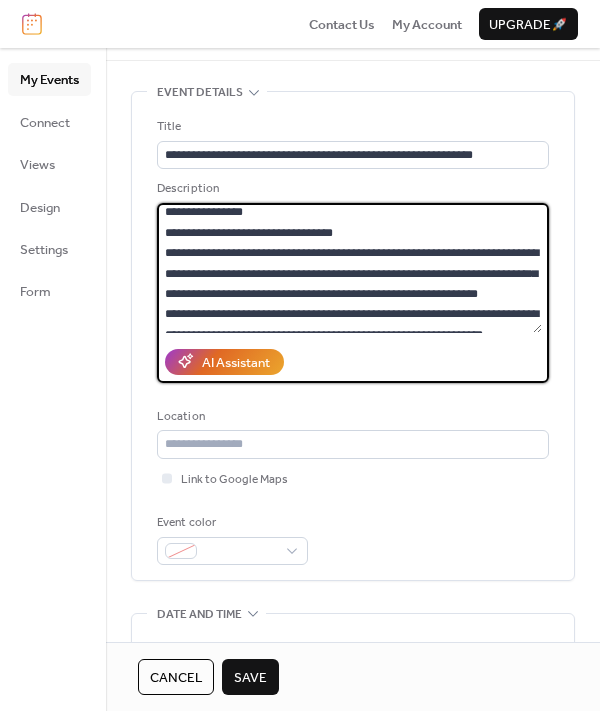 scroll, scrollTop: 69, scrollLeft: 0, axis: vertical 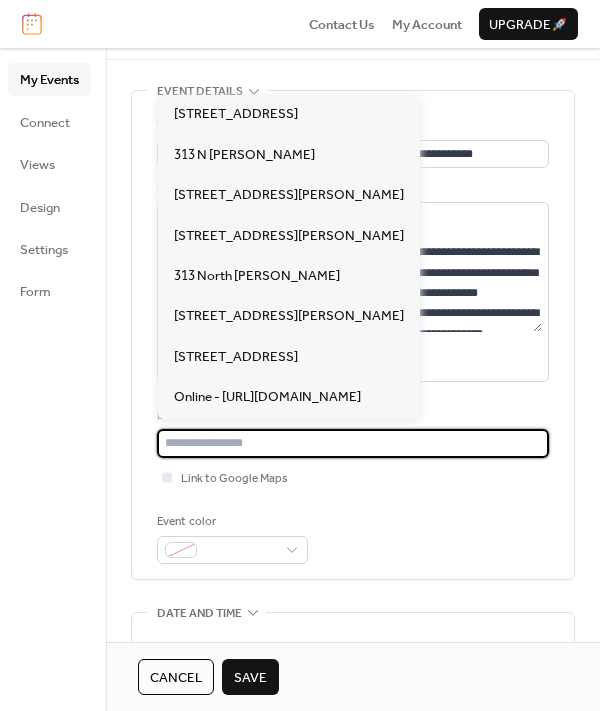 click at bounding box center (353, 443) 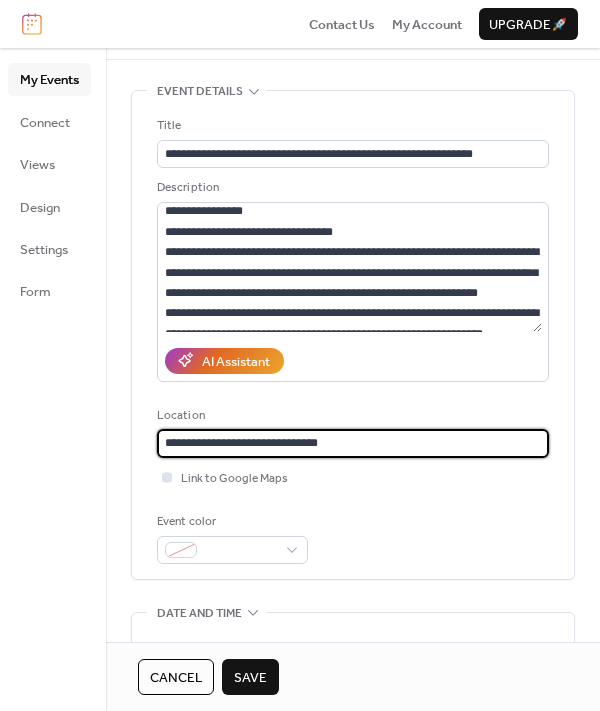 type on "**********" 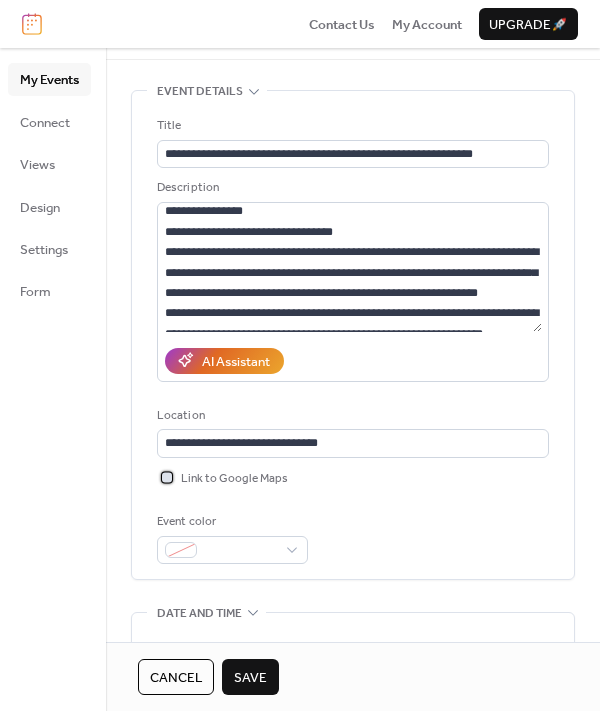 click at bounding box center [167, 477] 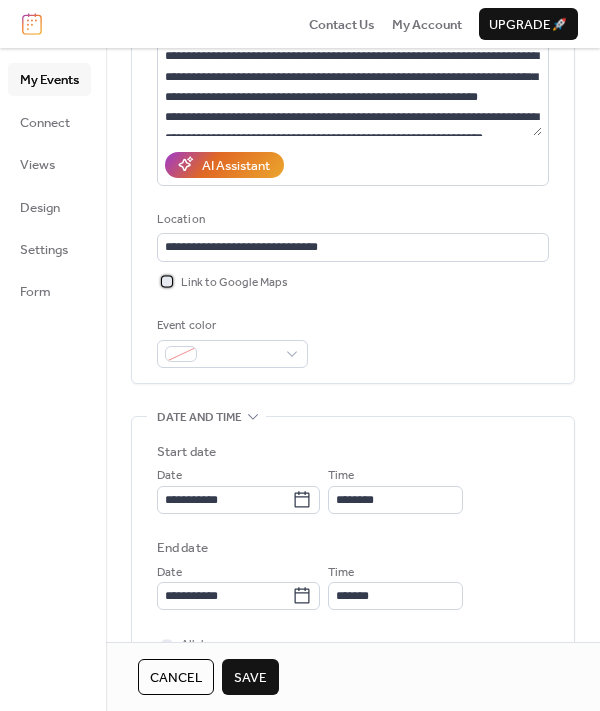 scroll, scrollTop: 266, scrollLeft: 0, axis: vertical 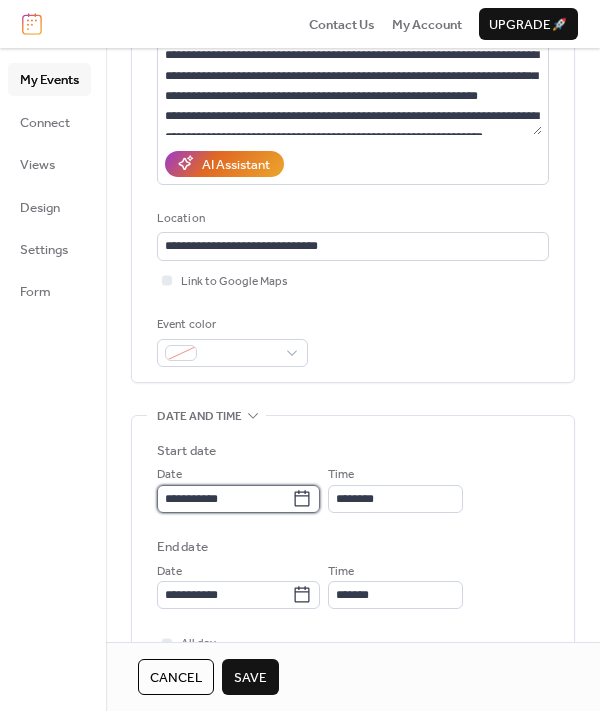 click on "**********" at bounding box center (224, 499) 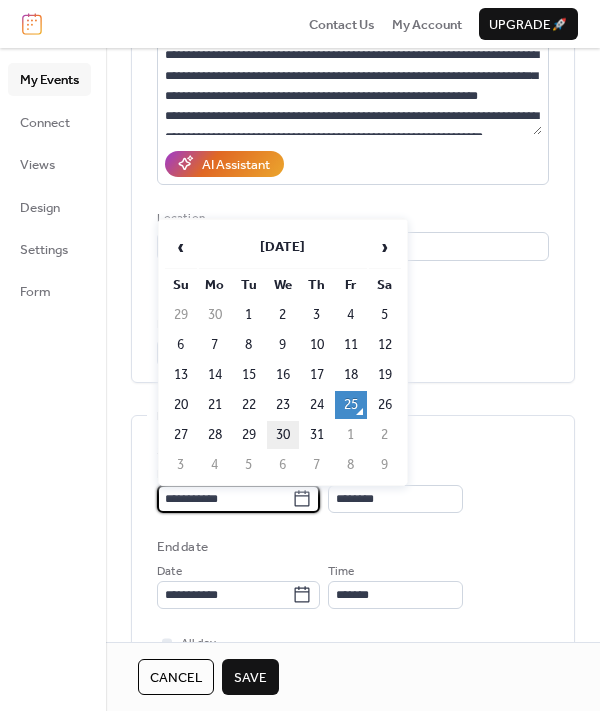 click on "30" at bounding box center [283, 435] 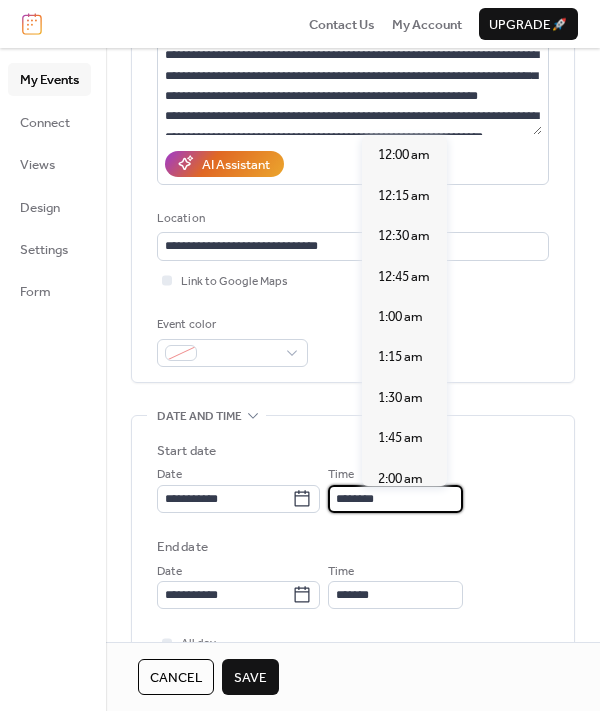 click on "********" at bounding box center (395, 499) 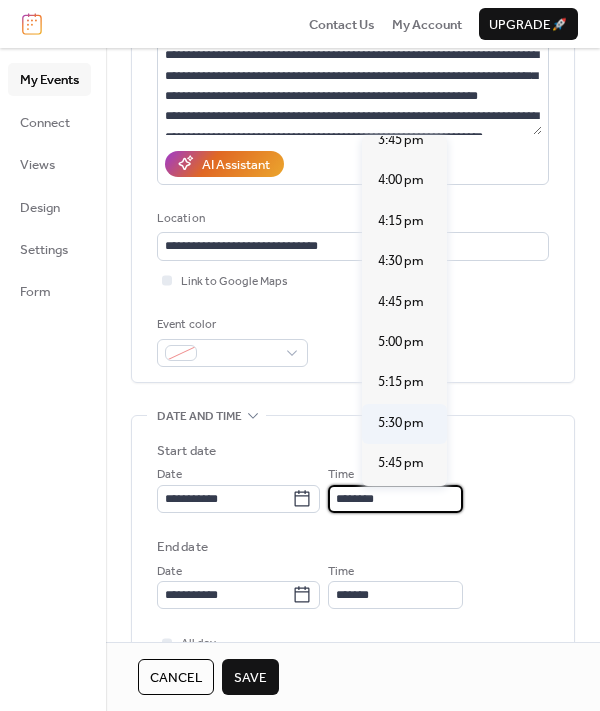 scroll, scrollTop: 2564, scrollLeft: 0, axis: vertical 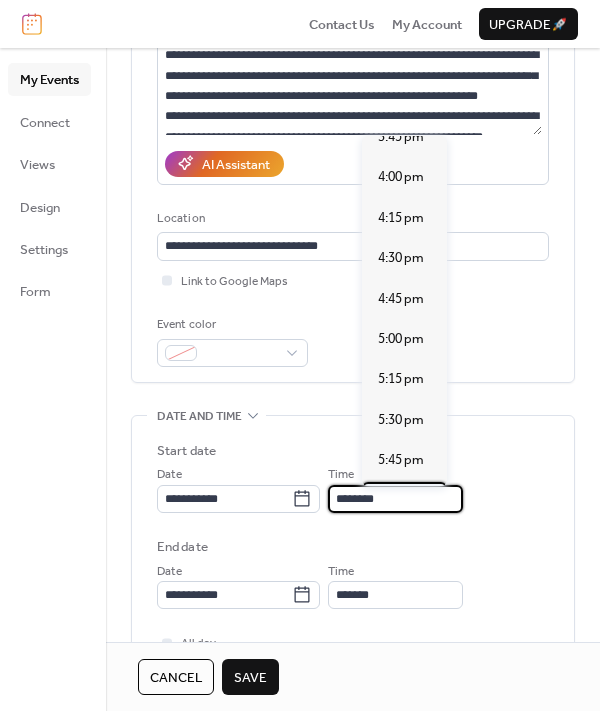 click on "6:00 pm" at bounding box center [401, 501] 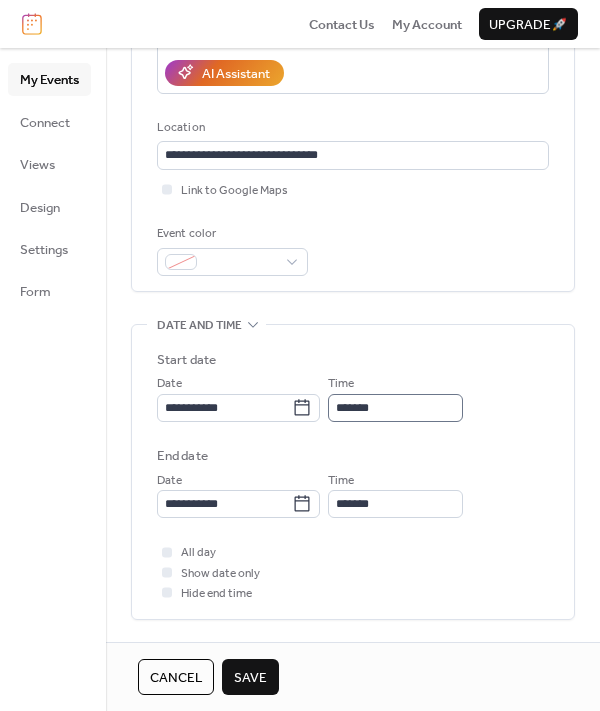 scroll, scrollTop: 357, scrollLeft: 0, axis: vertical 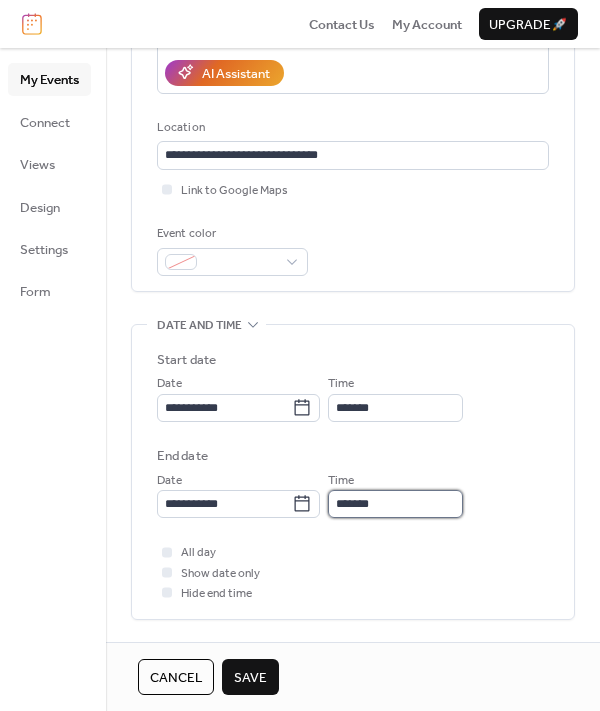 click on "*******" at bounding box center (395, 504) 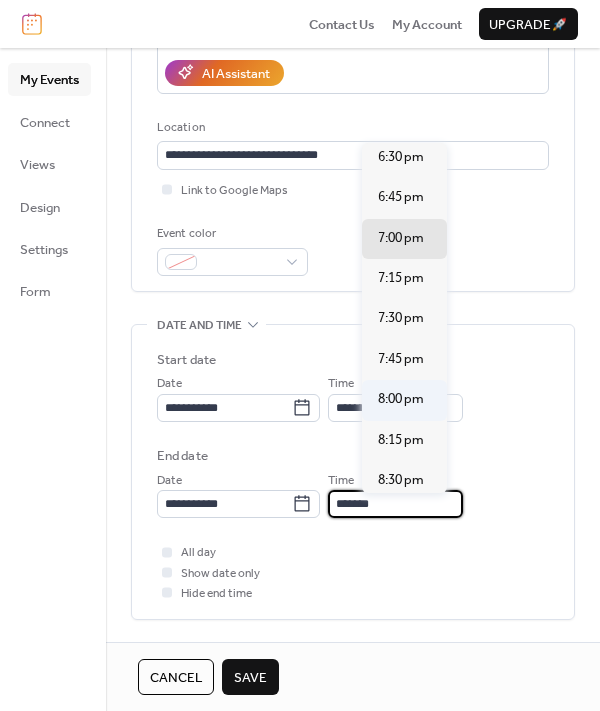 scroll, scrollTop: 66, scrollLeft: 0, axis: vertical 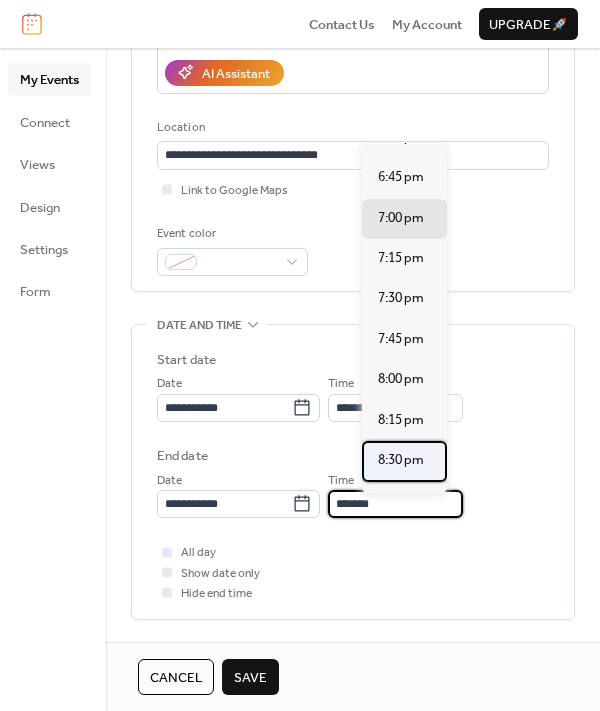 click on "8:30 pm" at bounding box center (401, 460) 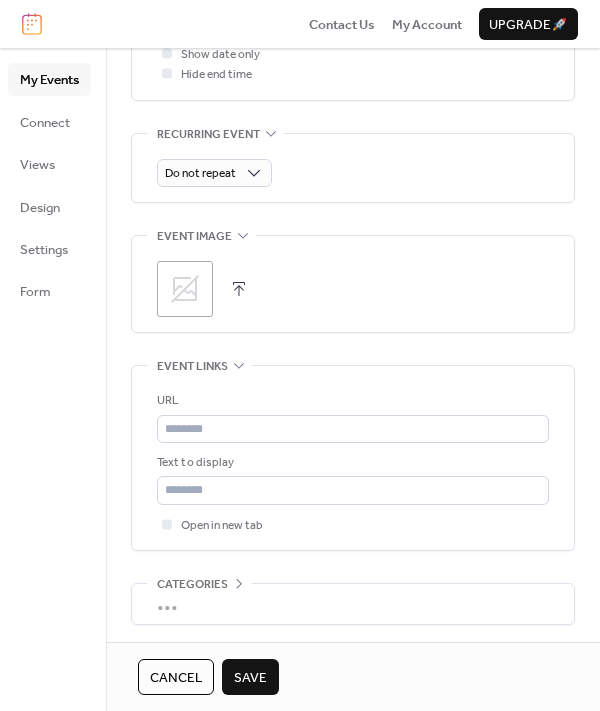 scroll, scrollTop: 879, scrollLeft: 0, axis: vertical 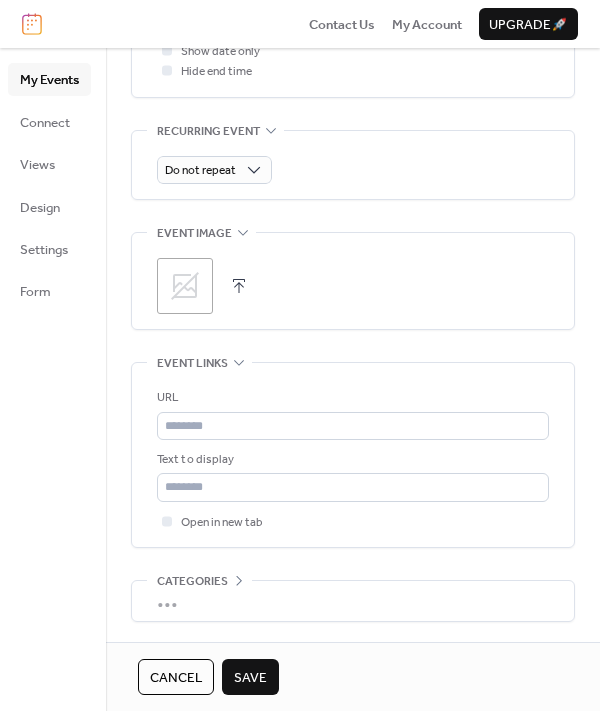 click 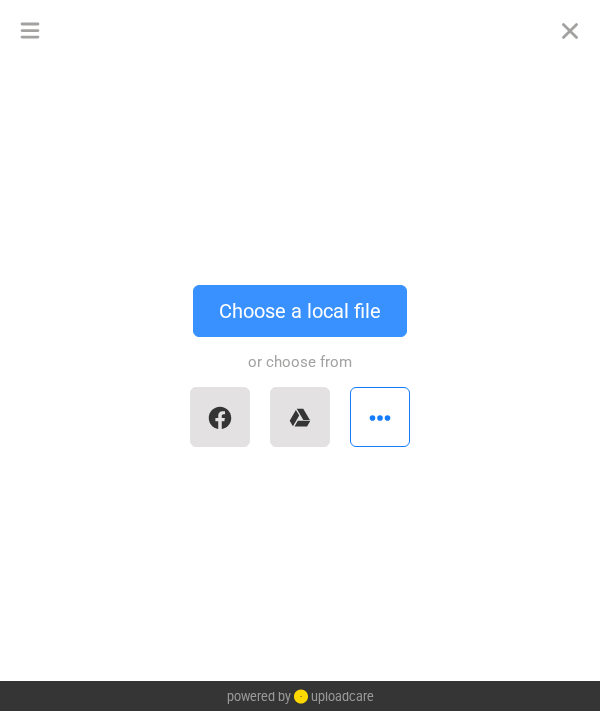 click on "Choose a local file" at bounding box center (300, 311) 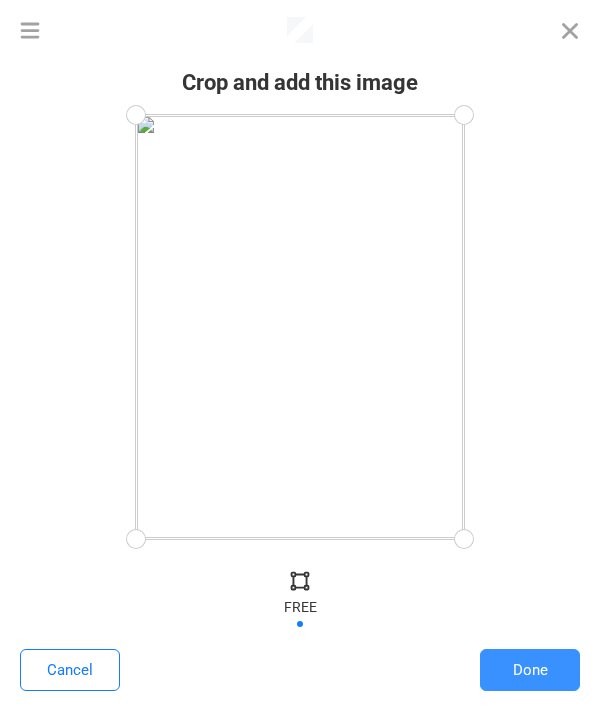 click on "Done" at bounding box center [530, 670] 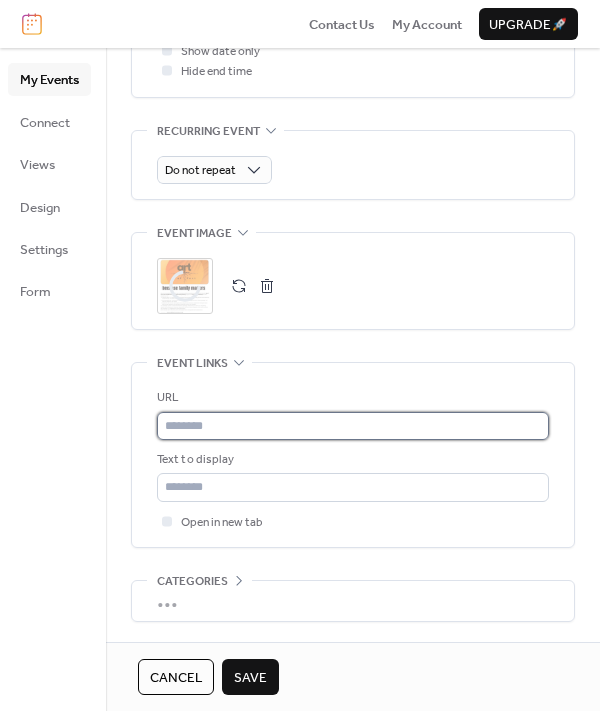 click at bounding box center (353, 426) 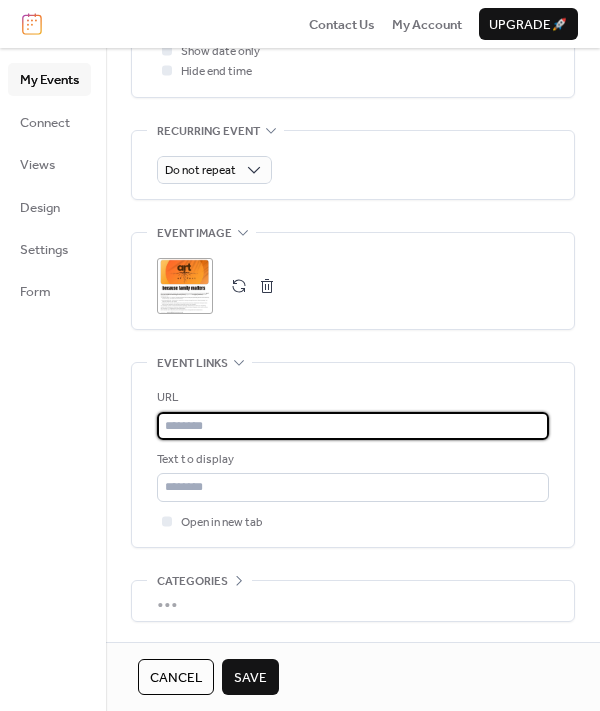 paste on "**********" 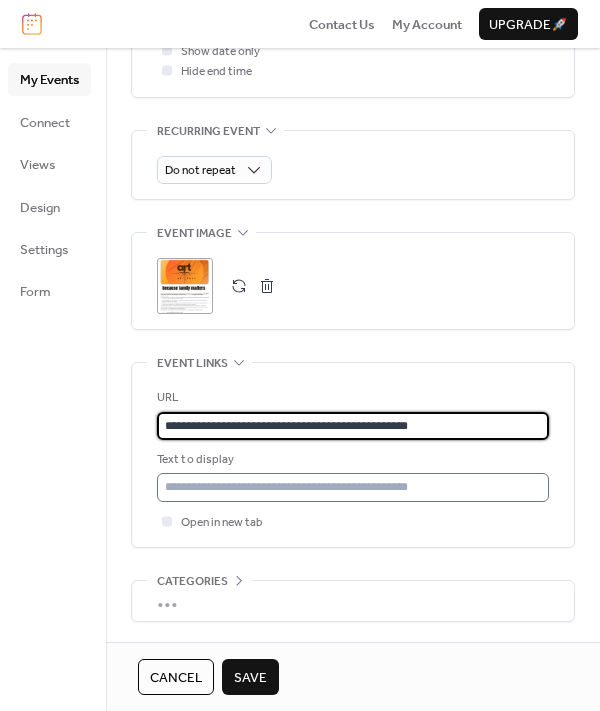 type on "**********" 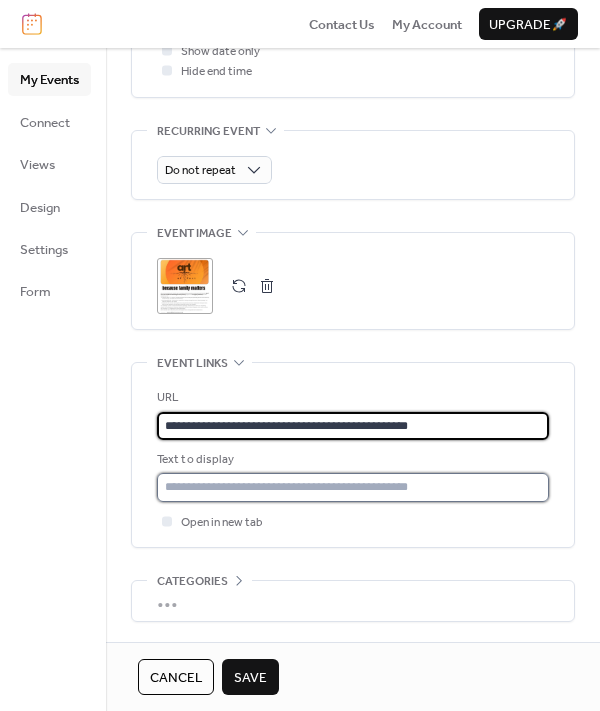 click at bounding box center (353, 487) 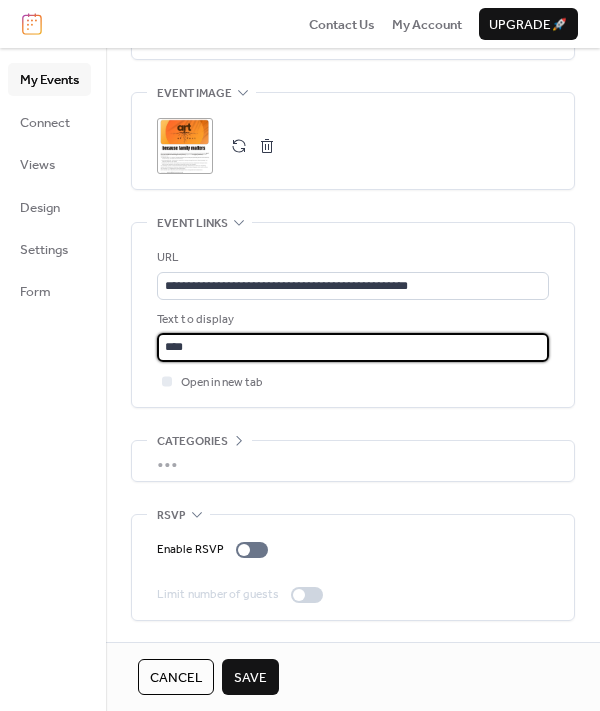 scroll, scrollTop: 1025, scrollLeft: 0, axis: vertical 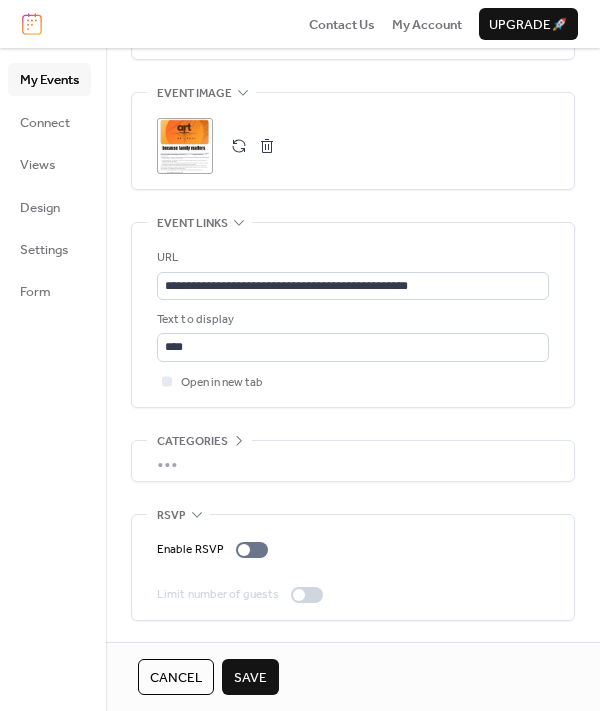 click on "Save" at bounding box center [250, 678] 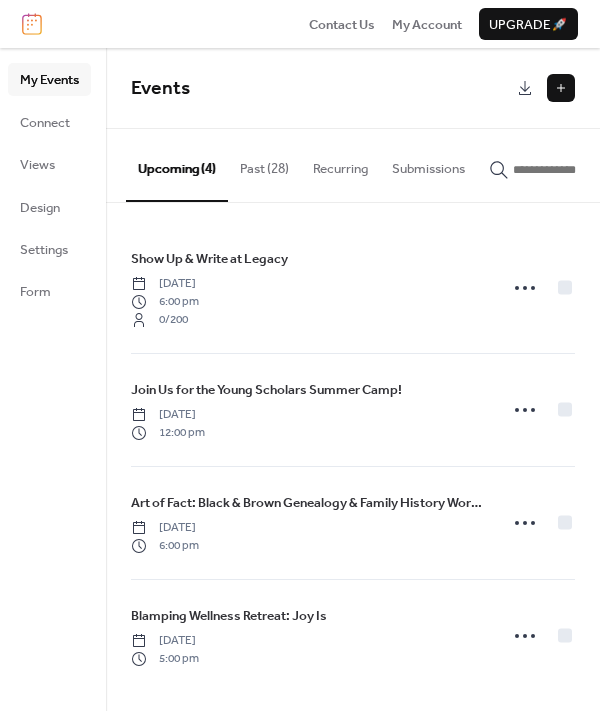 click at bounding box center [561, 88] 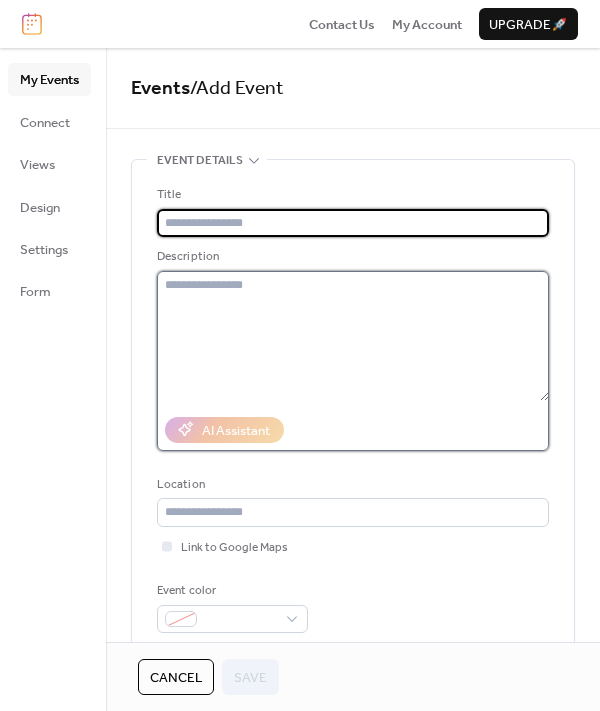 click at bounding box center (353, 336) 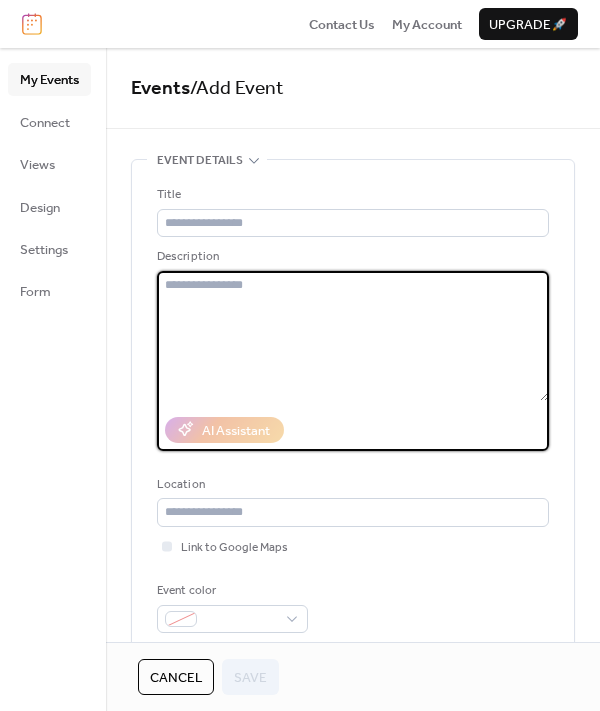 paste on "**********" 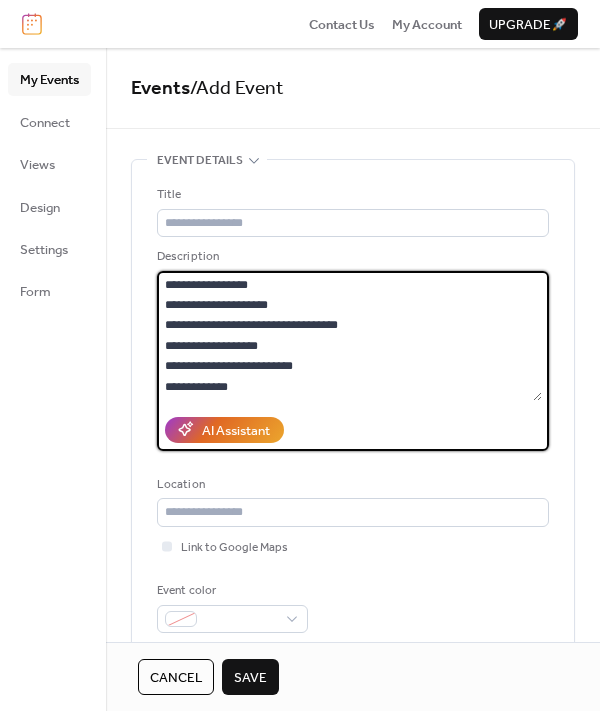 scroll, scrollTop: 0, scrollLeft: 0, axis: both 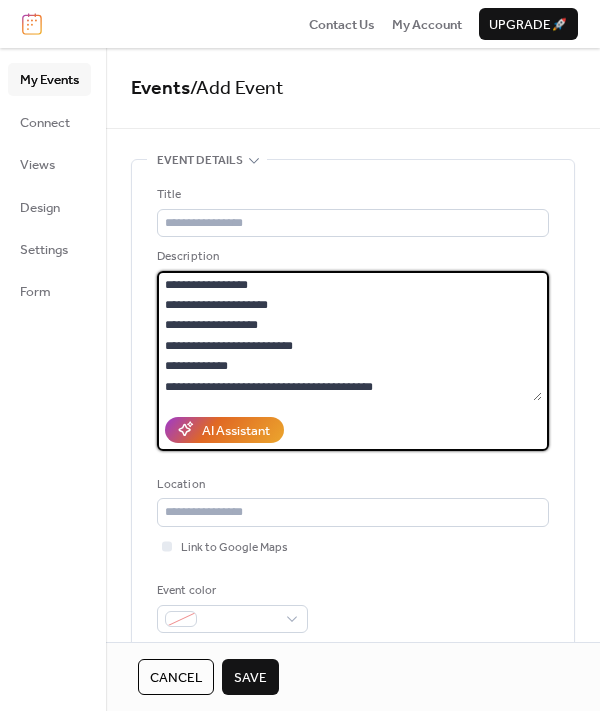 drag, startPoint x: 269, startPoint y: 326, endPoint x: 187, endPoint y: 322, distance: 82.0975 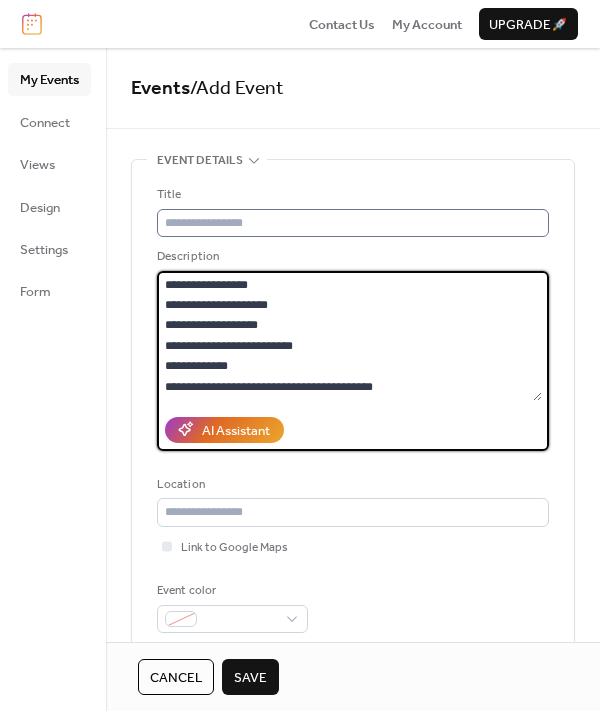 type on "**********" 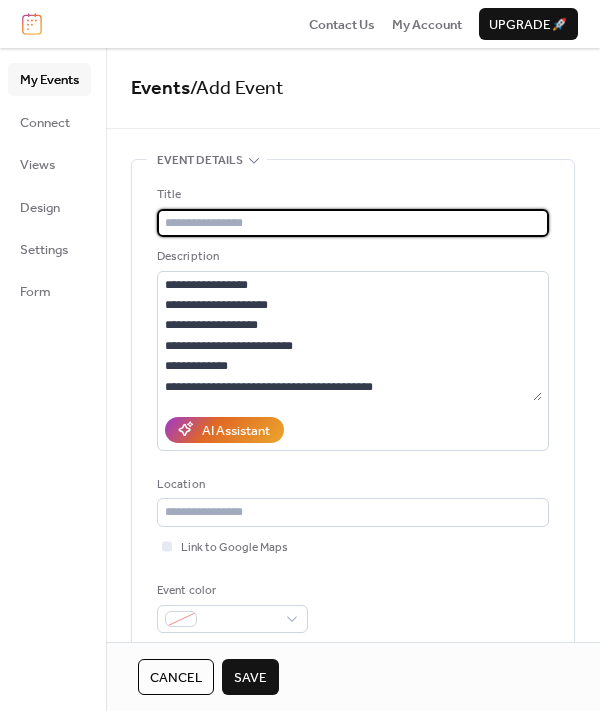click at bounding box center [353, 223] 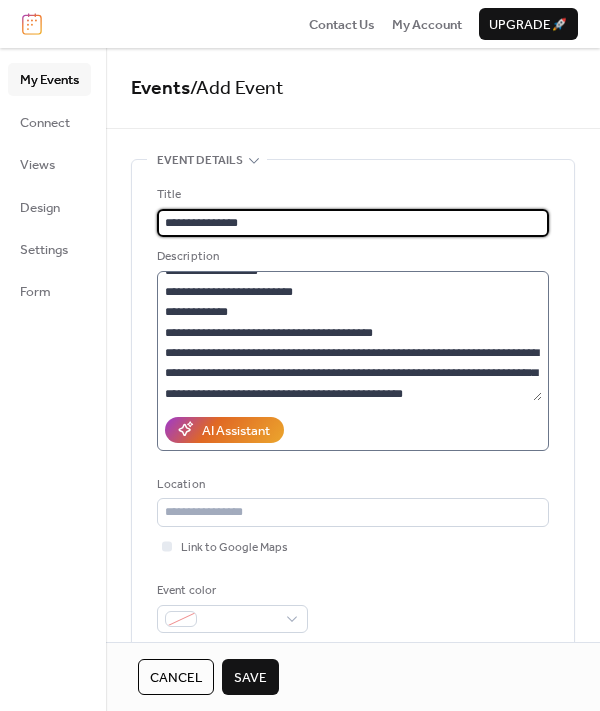 scroll, scrollTop: 76, scrollLeft: 0, axis: vertical 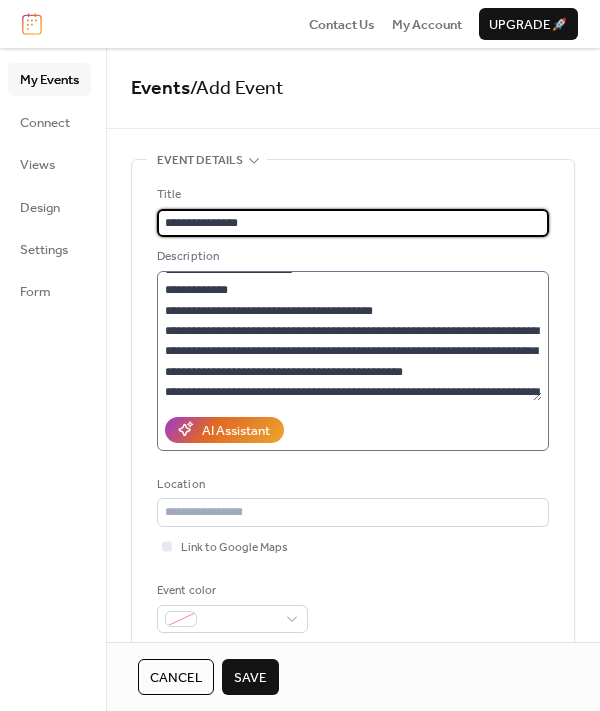 type on "**********" 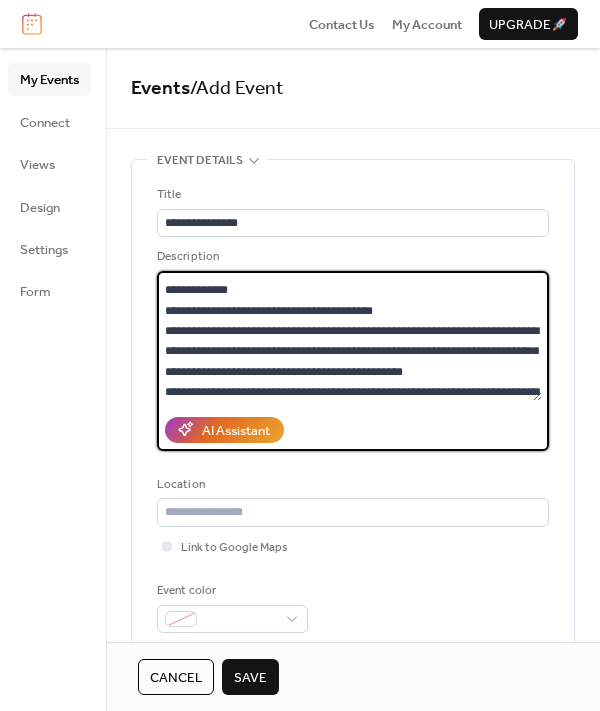 drag, startPoint x: 405, startPoint y: 308, endPoint x: 228, endPoint y: 313, distance: 177.0706 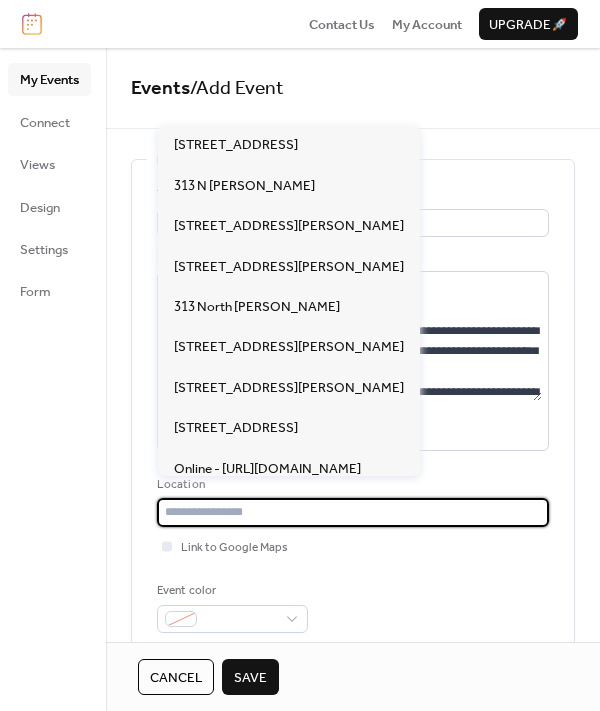 click at bounding box center (353, 512) 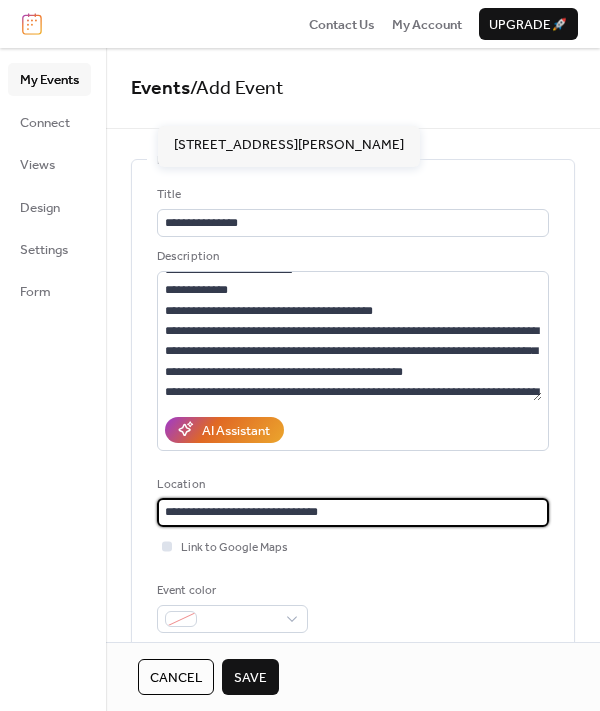 type on "**********" 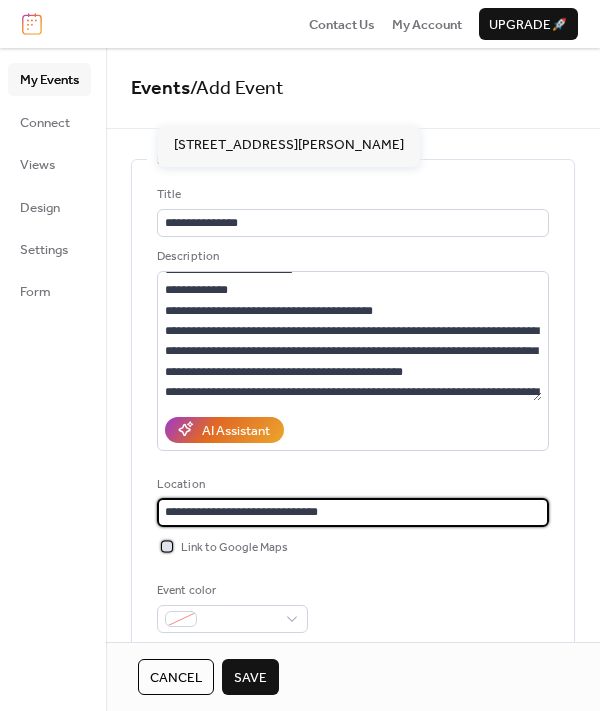 click at bounding box center (167, 546) 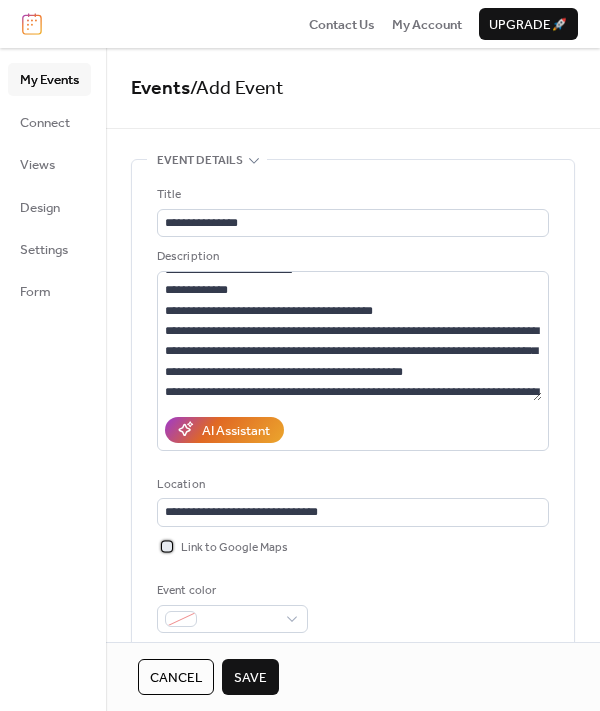 scroll, scrollTop: 0, scrollLeft: 0, axis: both 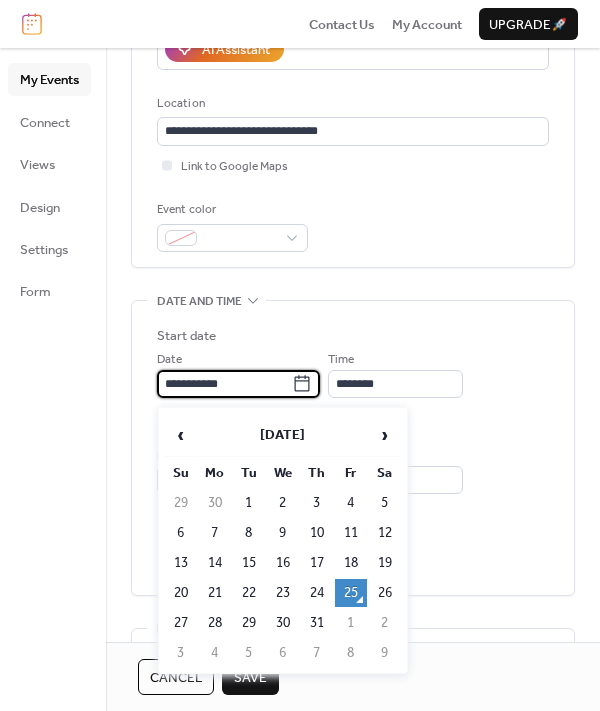 click on "**********" at bounding box center [224, 384] 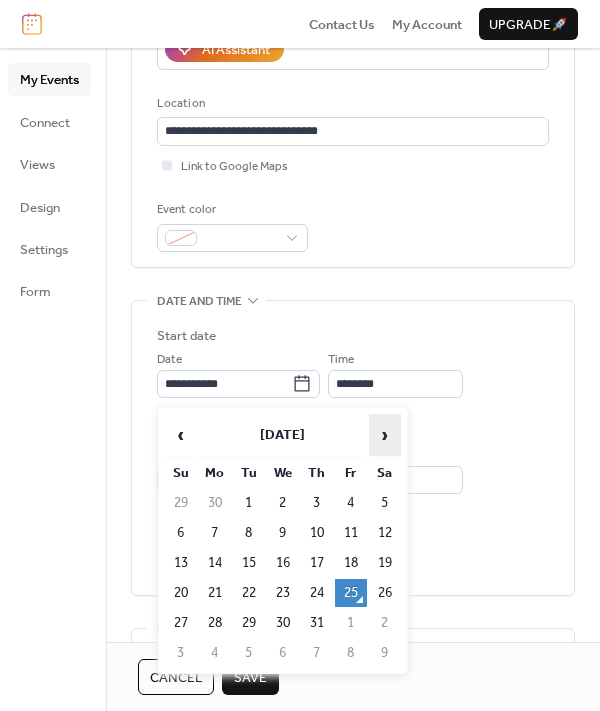 click on "›" at bounding box center [385, 435] 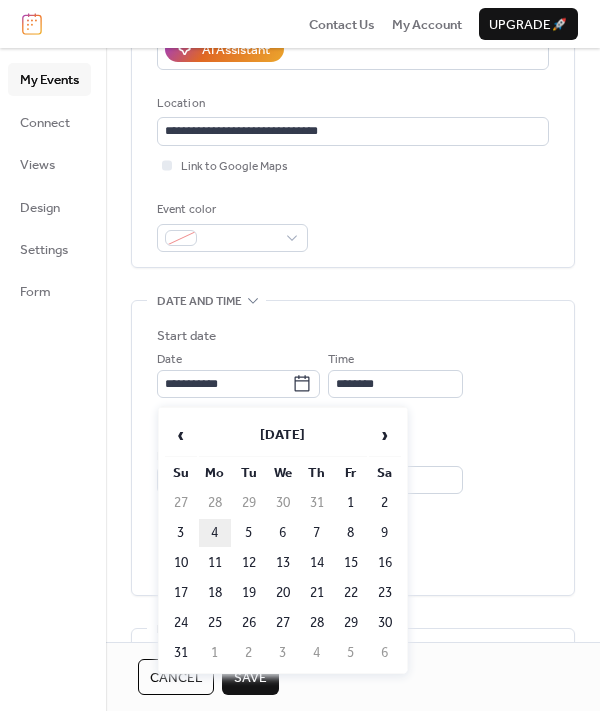 click on "4" at bounding box center [215, 533] 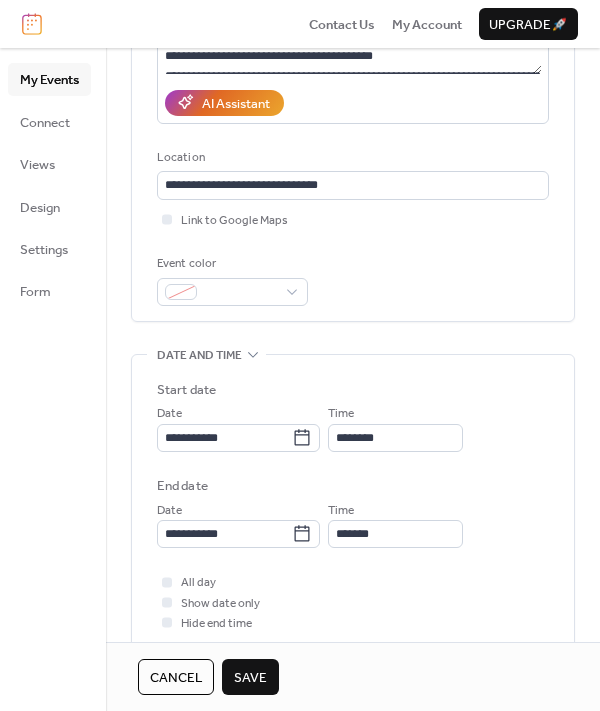 scroll, scrollTop: 477, scrollLeft: 0, axis: vertical 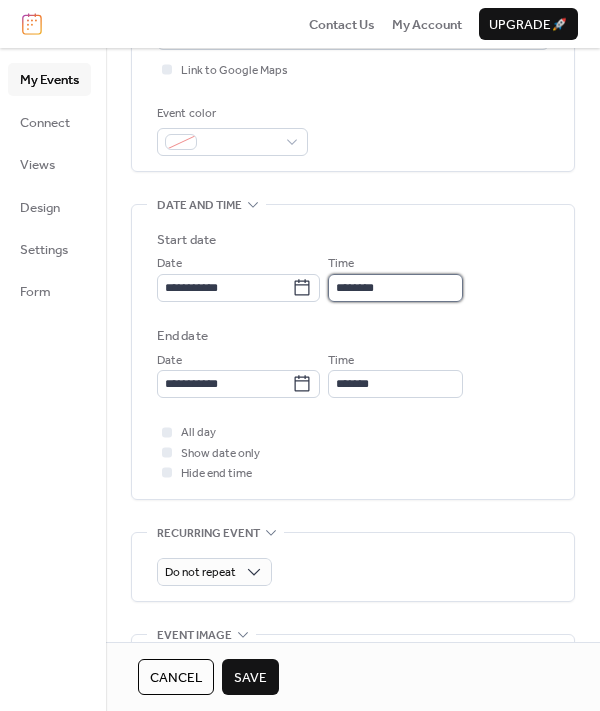 click on "********" at bounding box center [395, 288] 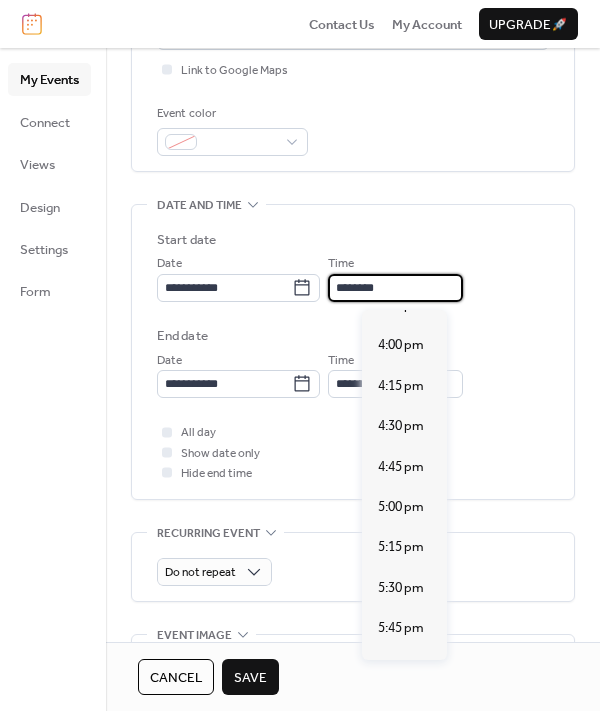 scroll, scrollTop: 2626, scrollLeft: 0, axis: vertical 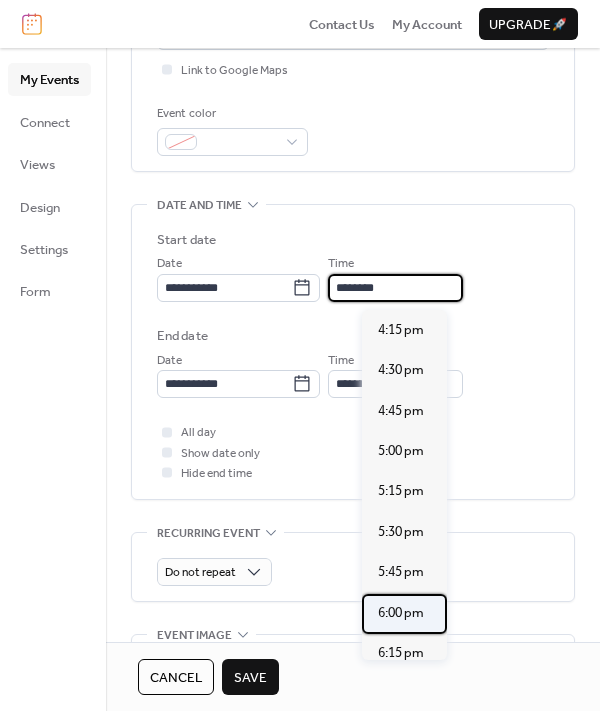 click on "6:00 pm" at bounding box center [401, 613] 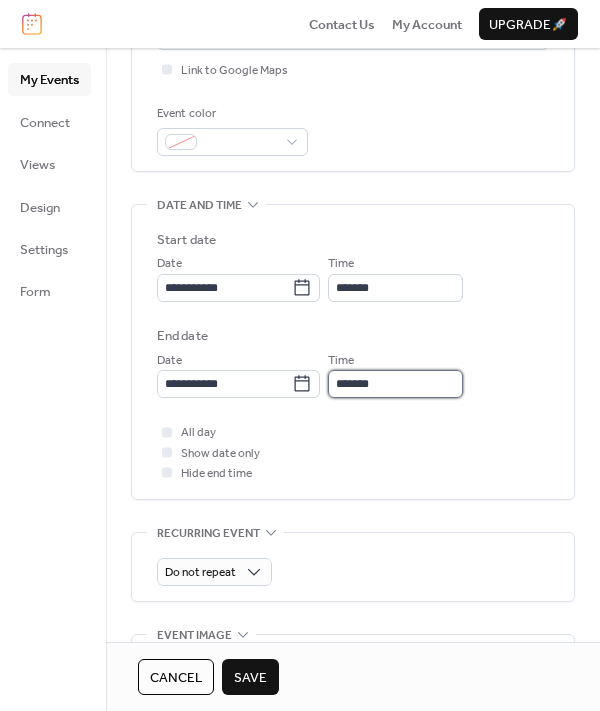 click on "*******" at bounding box center [395, 384] 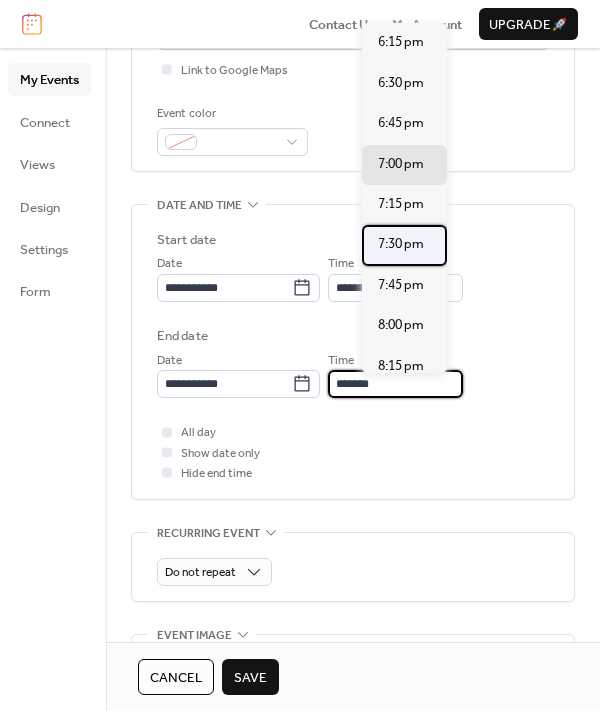 click on "7:30 pm" at bounding box center [401, 244] 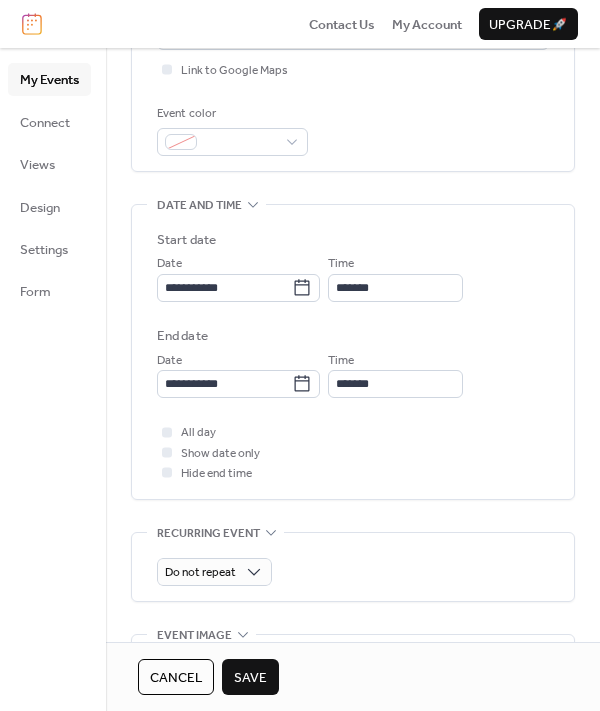 type on "*******" 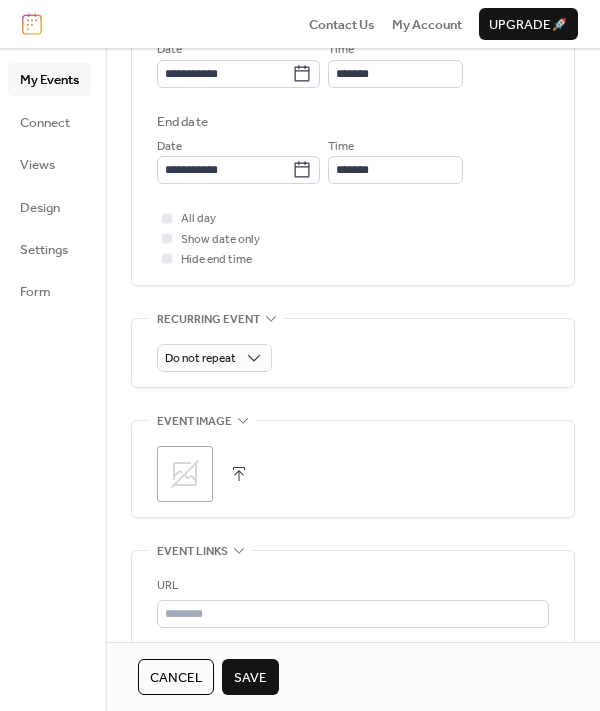 click 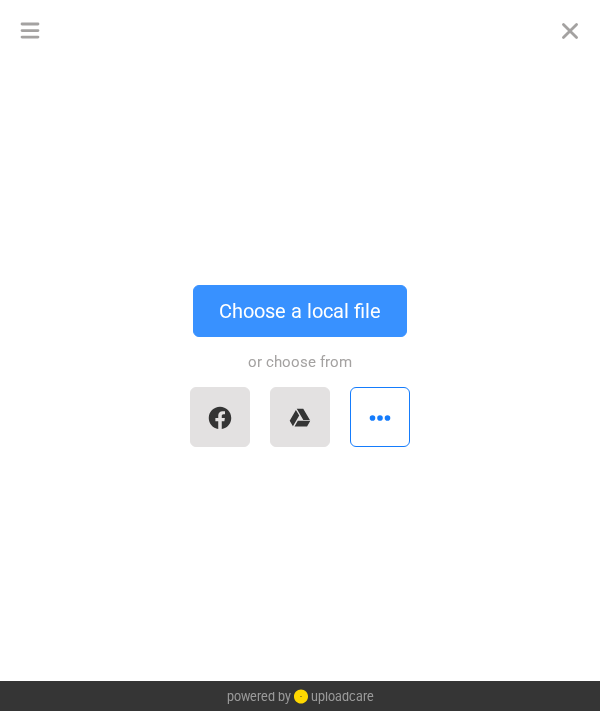 click on "Choose a local file" at bounding box center [300, 311] 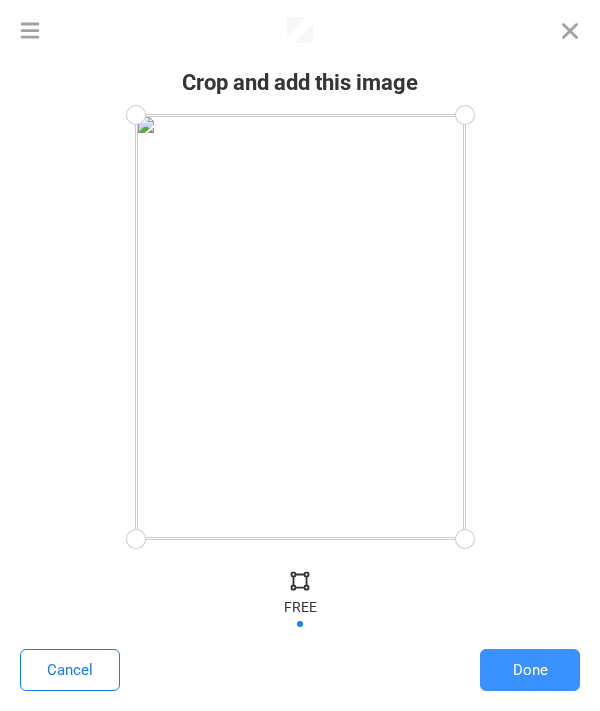 click on "Done" at bounding box center (530, 670) 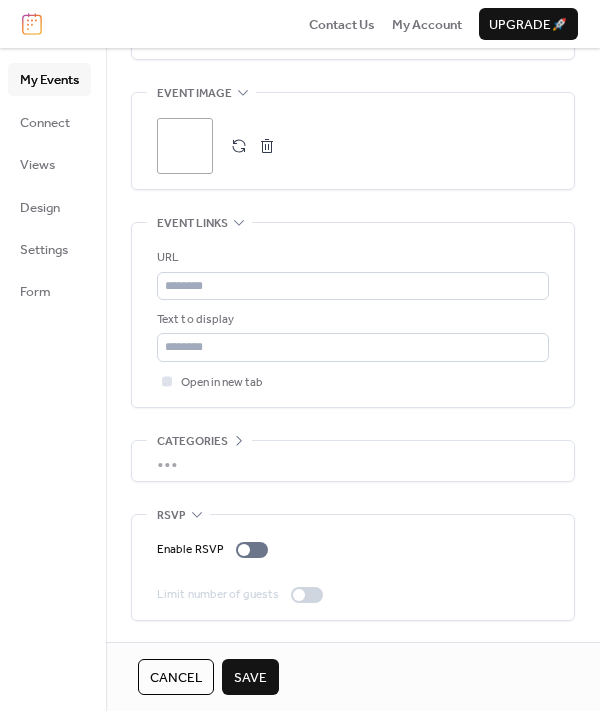 scroll, scrollTop: 1025, scrollLeft: 0, axis: vertical 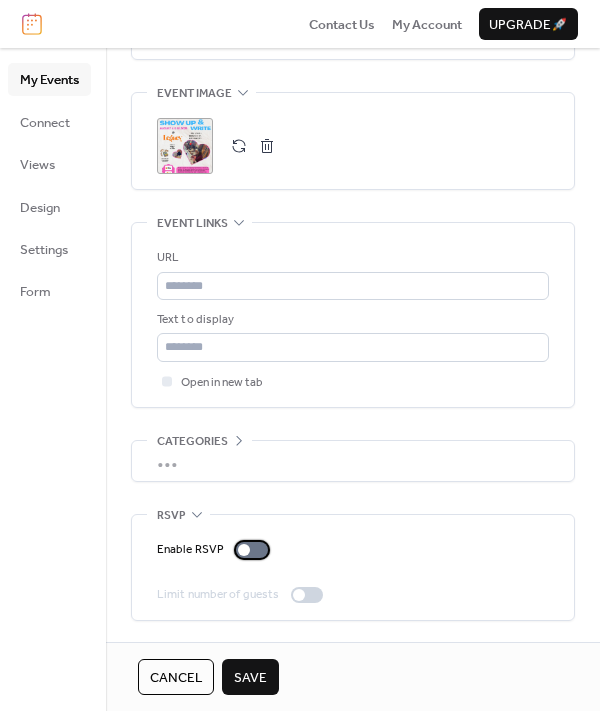 click at bounding box center (244, 550) 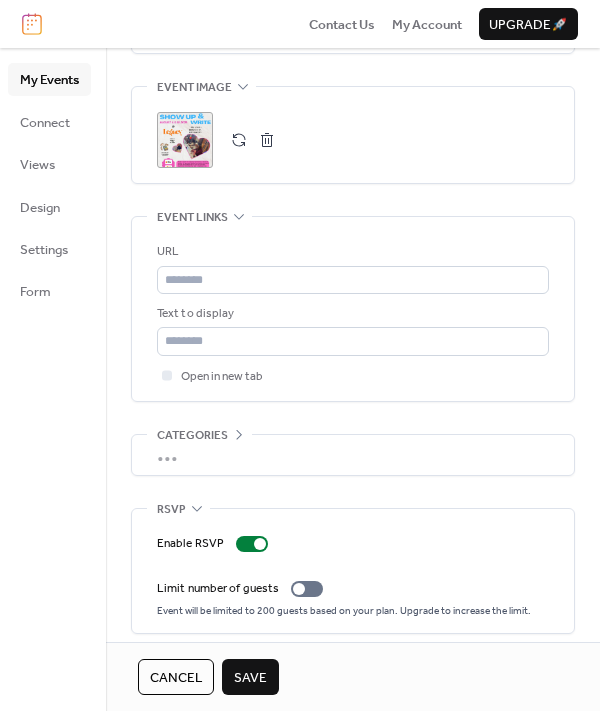 click on "Save" at bounding box center [250, 678] 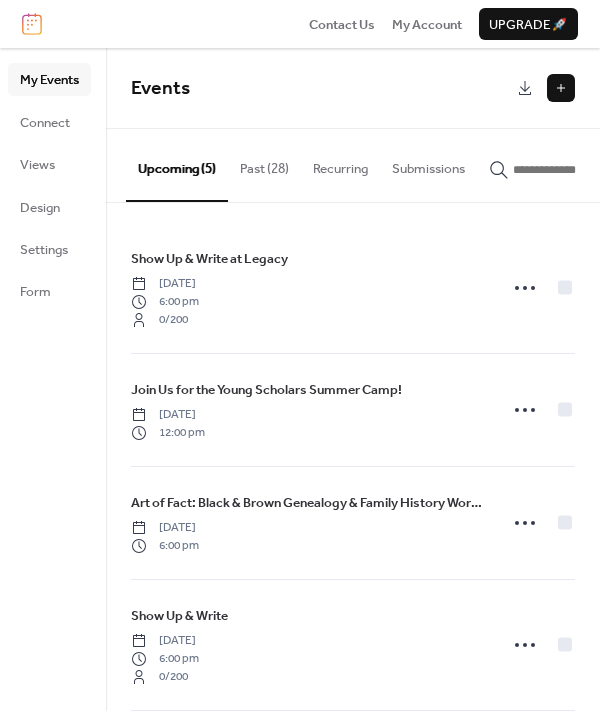 click at bounding box center (561, 88) 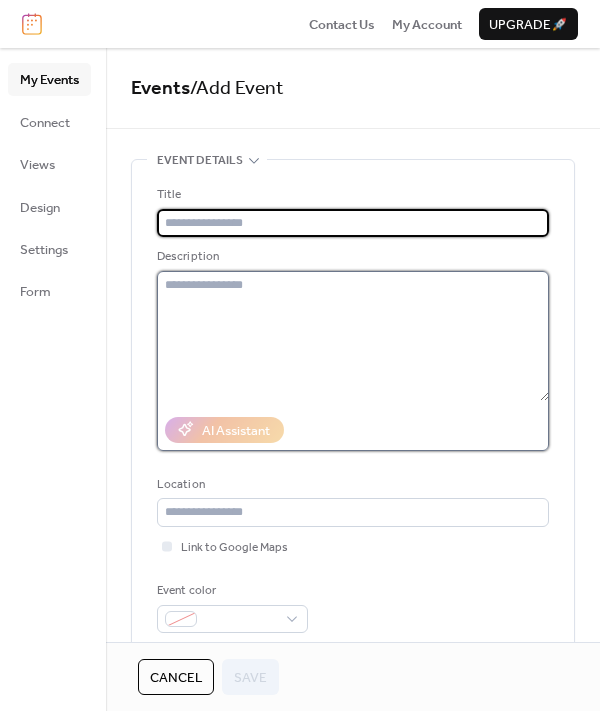 click at bounding box center (353, 336) 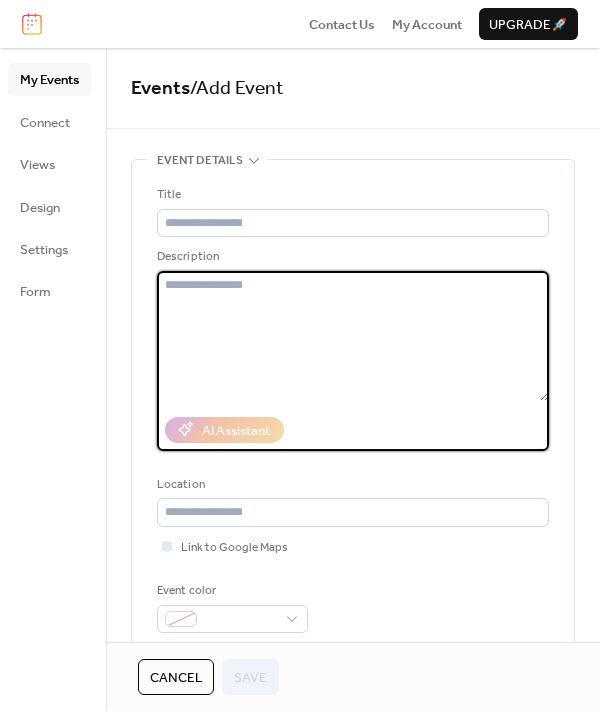 paste on "**********" 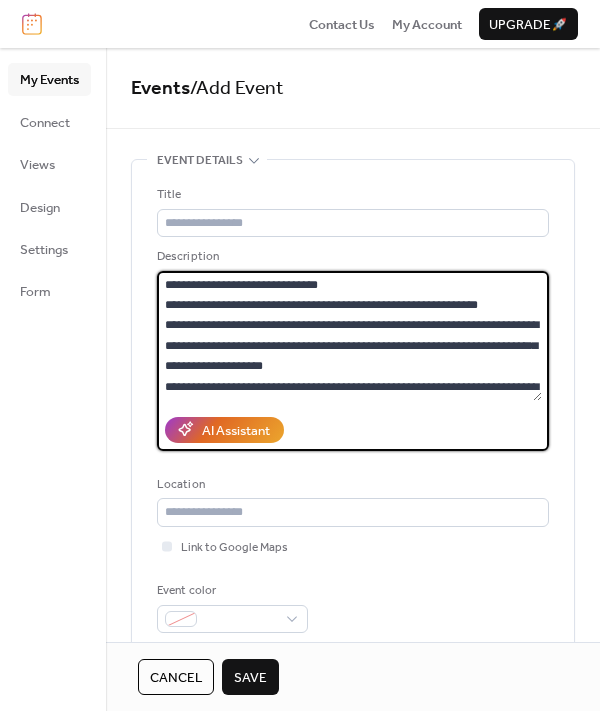 scroll, scrollTop: 0, scrollLeft: 0, axis: both 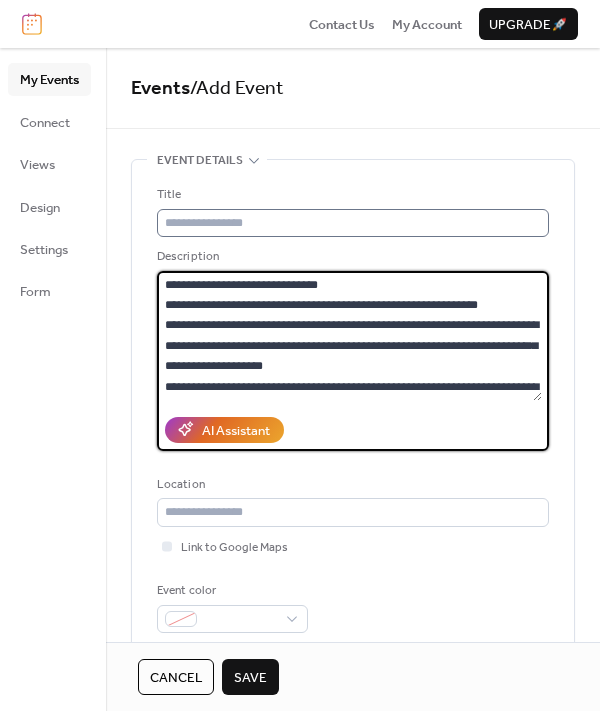 type on "**********" 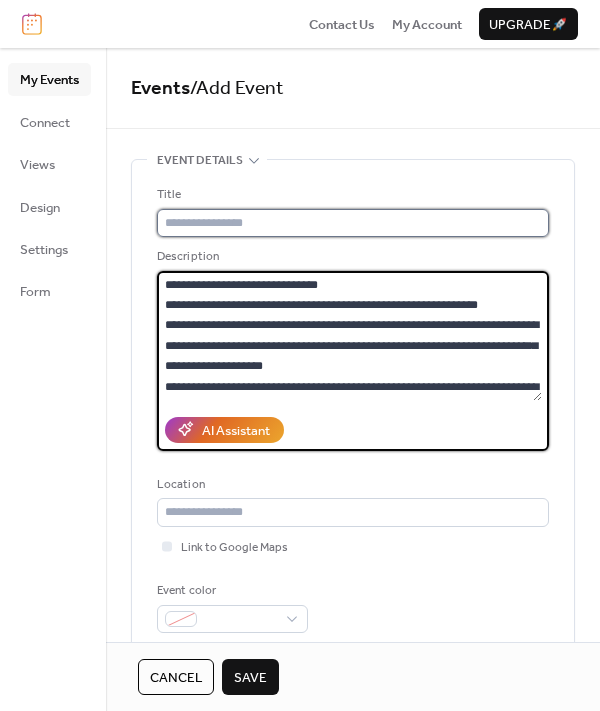 click at bounding box center (353, 223) 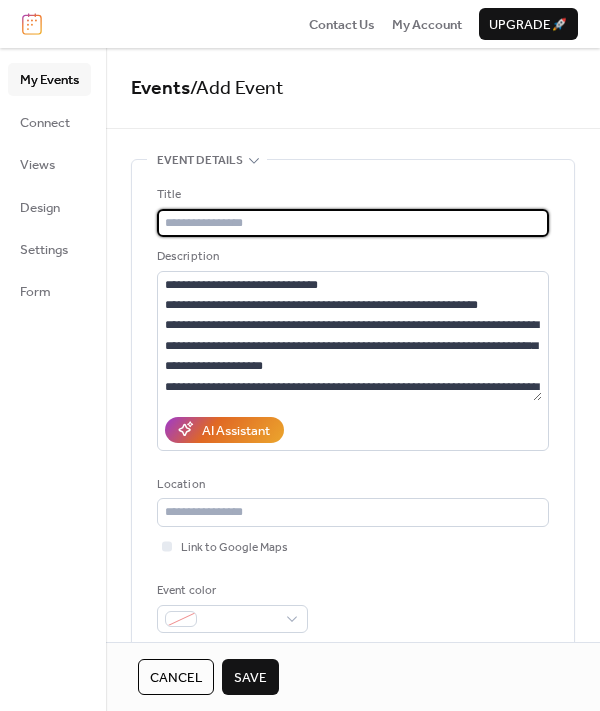 paste on "**********" 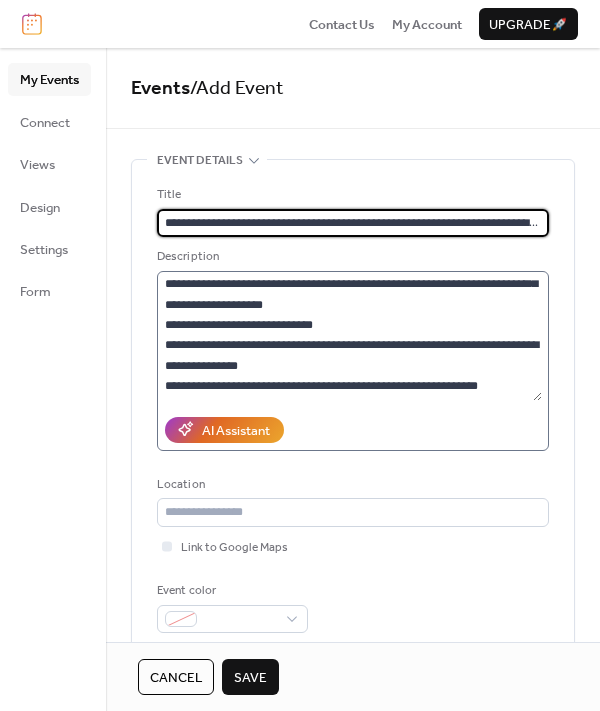 scroll, scrollTop: 198, scrollLeft: 0, axis: vertical 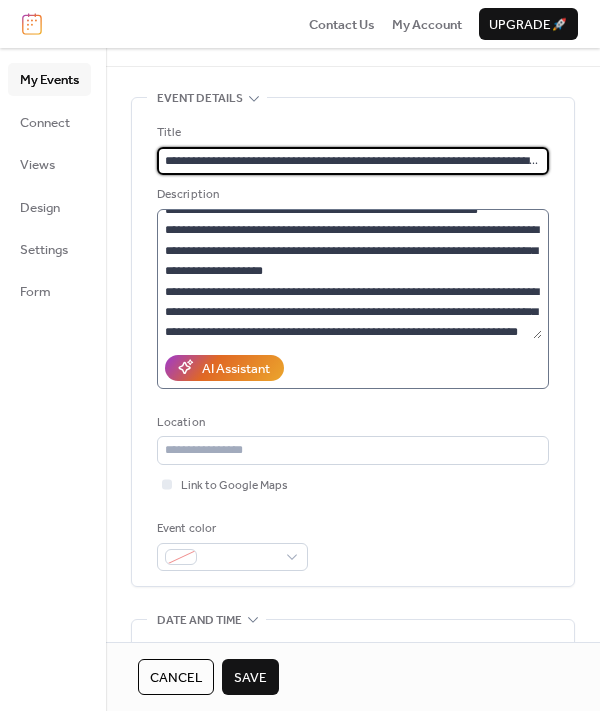 type on "**********" 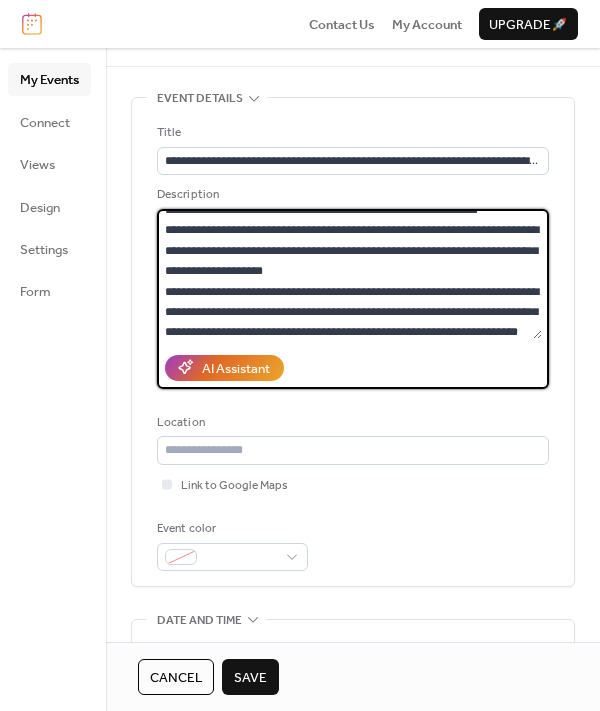 drag, startPoint x: 503, startPoint y: 231, endPoint x: 314, endPoint y: 248, distance: 189.76302 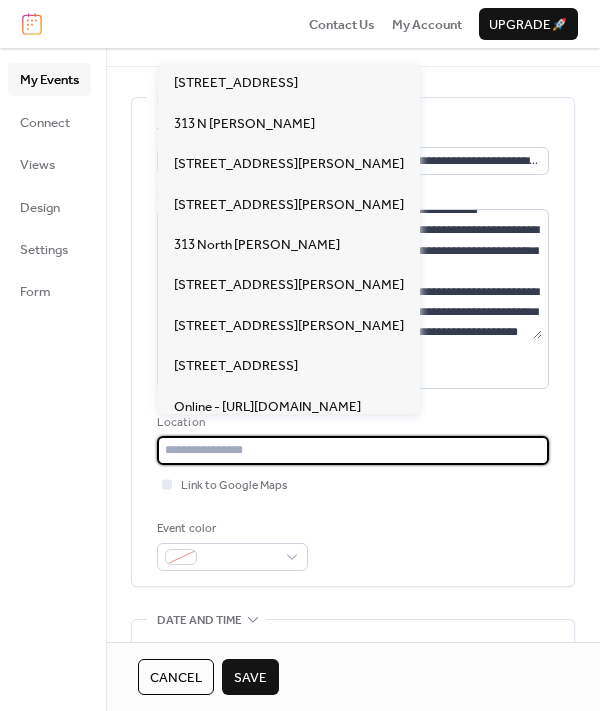 click at bounding box center (353, 450) 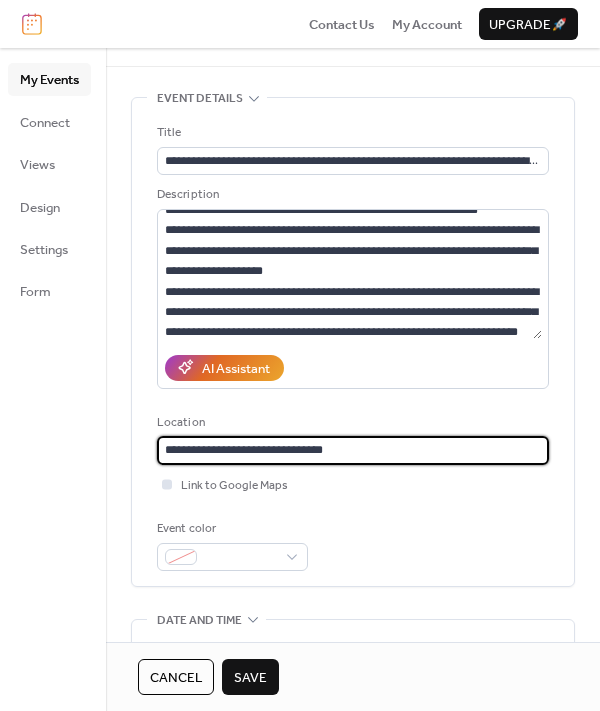 type on "**********" 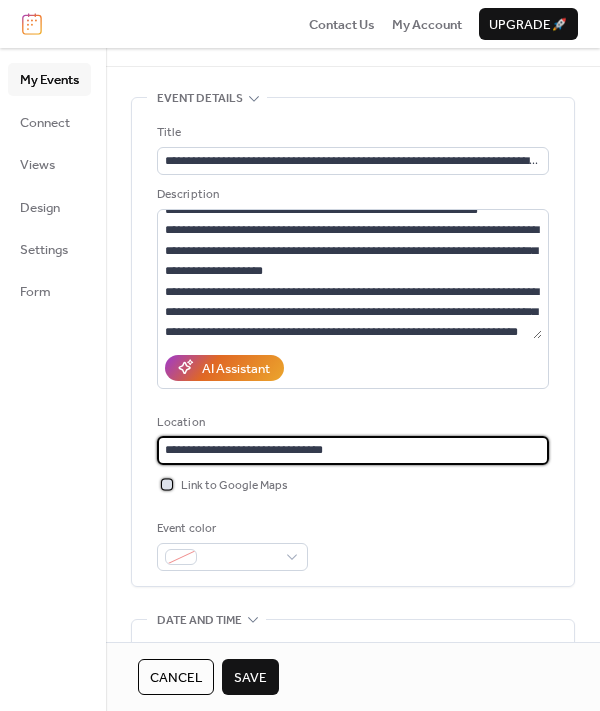 click at bounding box center (167, 484) 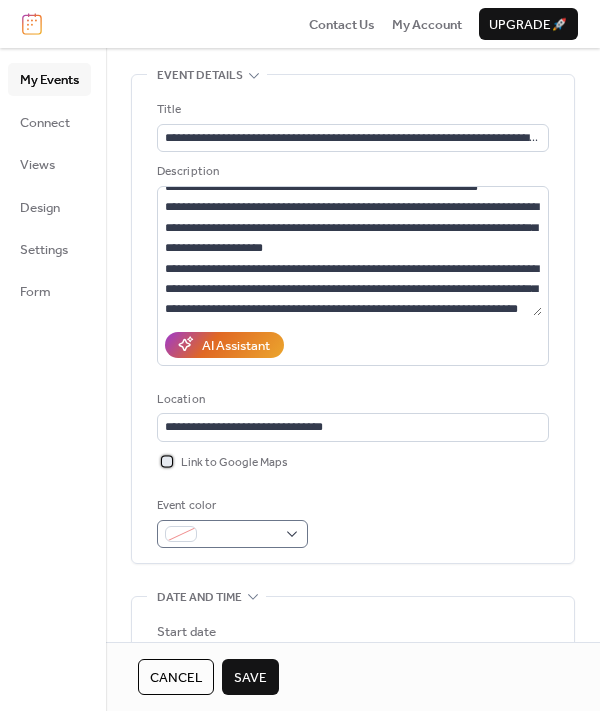 scroll, scrollTop: 45, scrollLeft: 0, axis: vertical 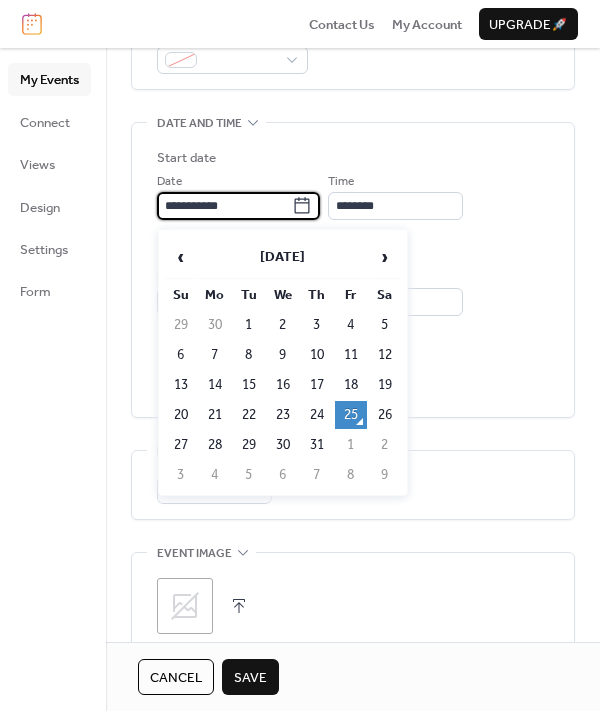 click on "**********" at bounding box center [224, 206] 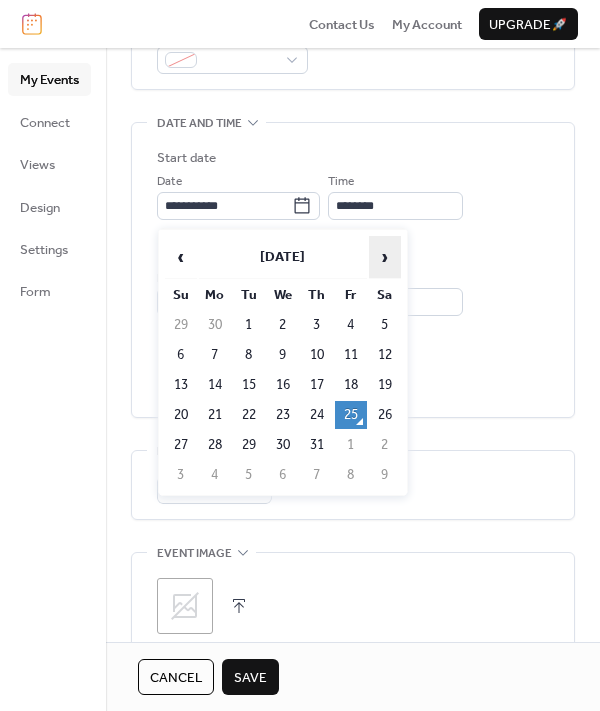 click on "›" at bounding box center (385, 257) 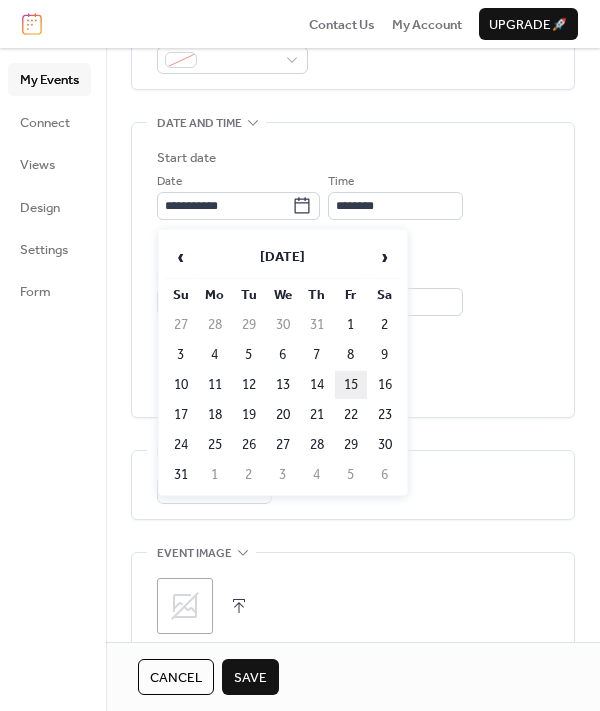 click on "15" at bounding box center [351, 385] 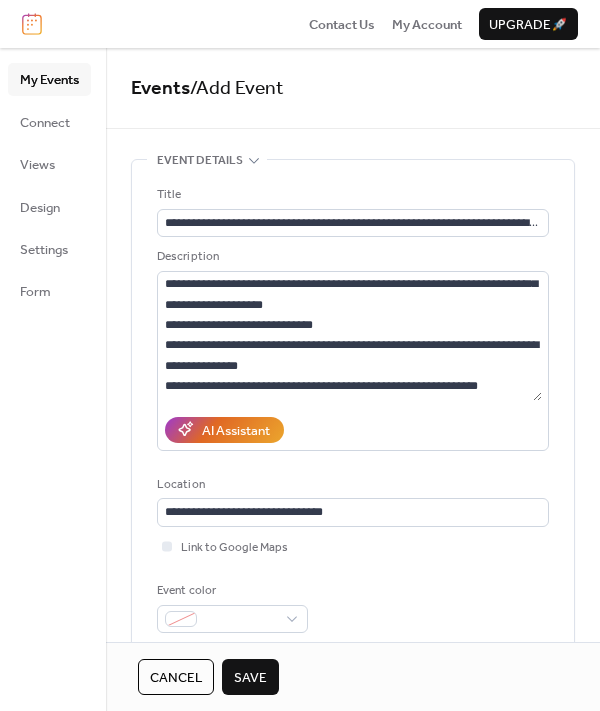 scroll, scrollTop: 7, scrollLeft: 0, axis: vertical 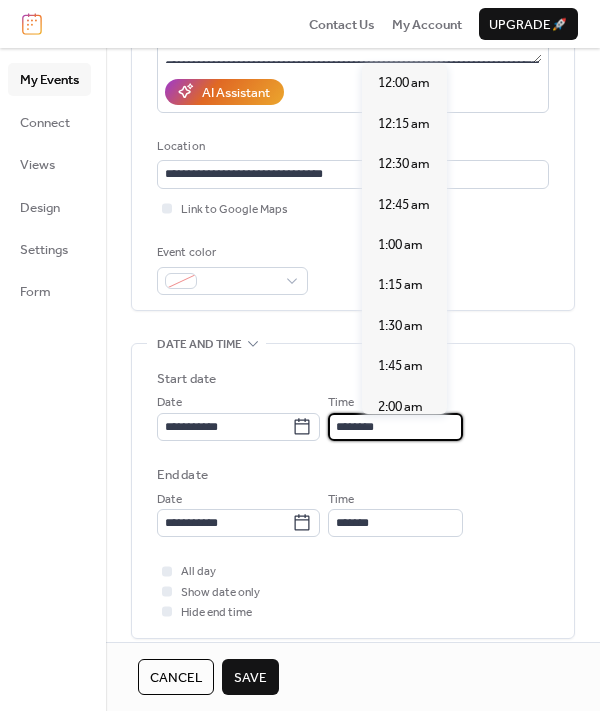 click on "********" at bounding box center [395, 427] 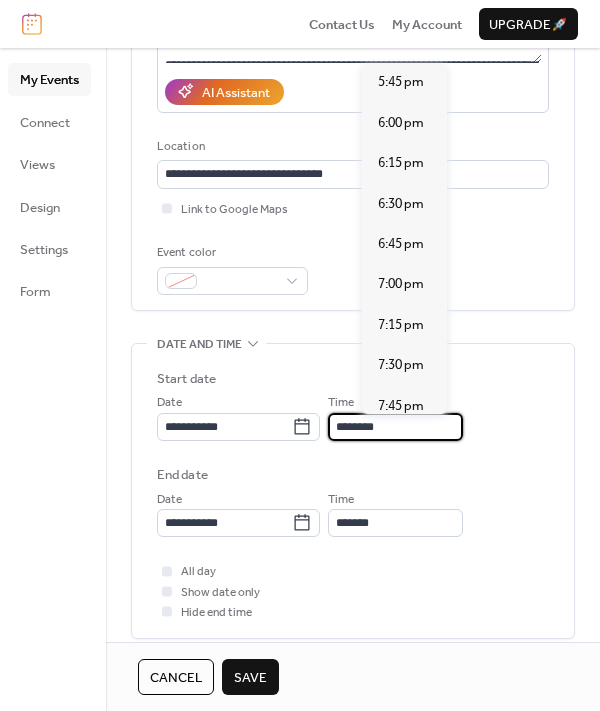 scroll, scrollTop: 2889, scrollLeft: 0, axis: vertical 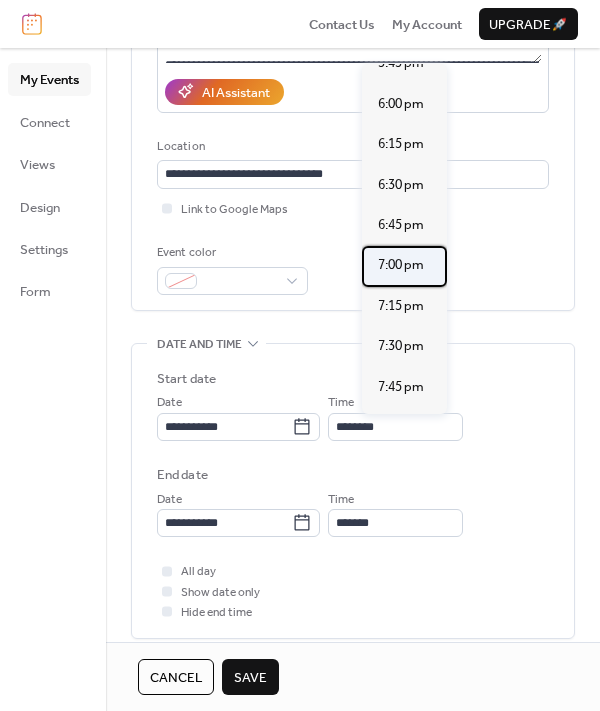 click on "7:00 pm" at bounding box center [401, 265] 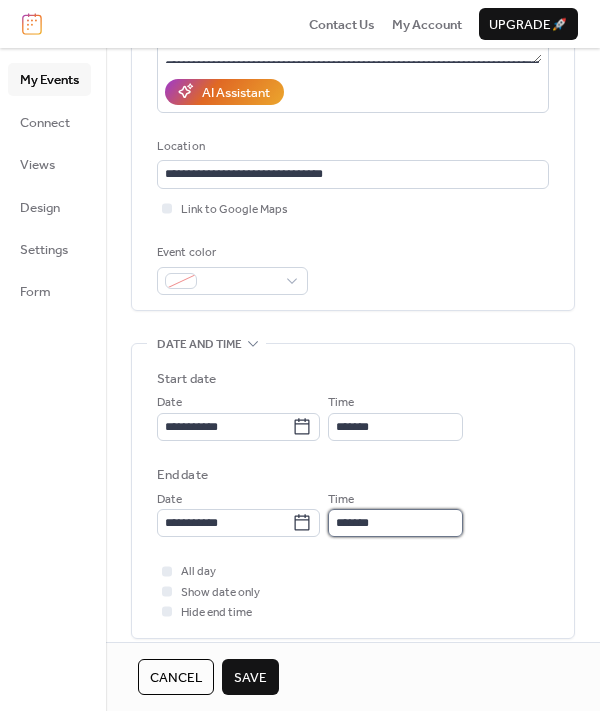 click on "*******" at bounding box center (395, 523) 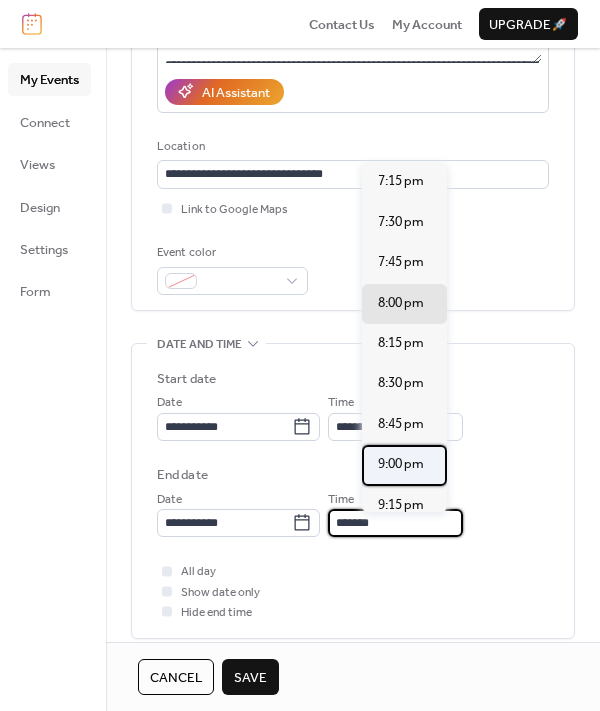 click on "9:00 pm" at bounding box center (401, 464) 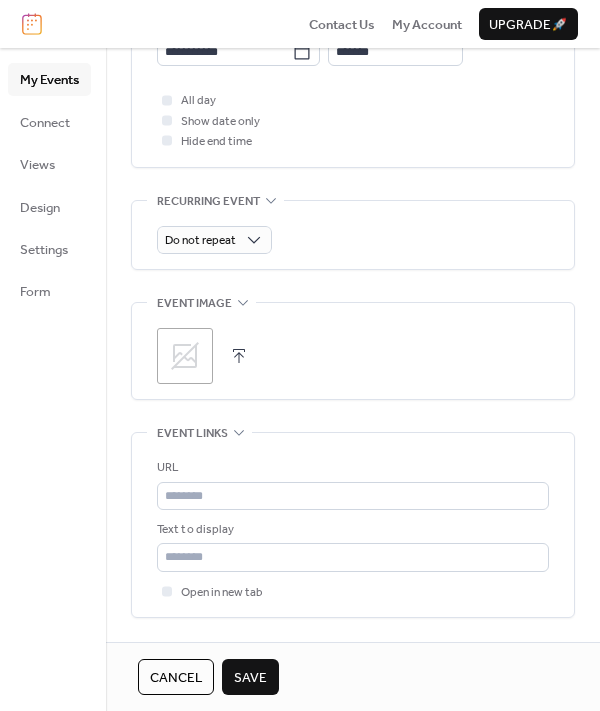 scroll, scrollTop: 815, scrollLeft: 0, axis: vertical 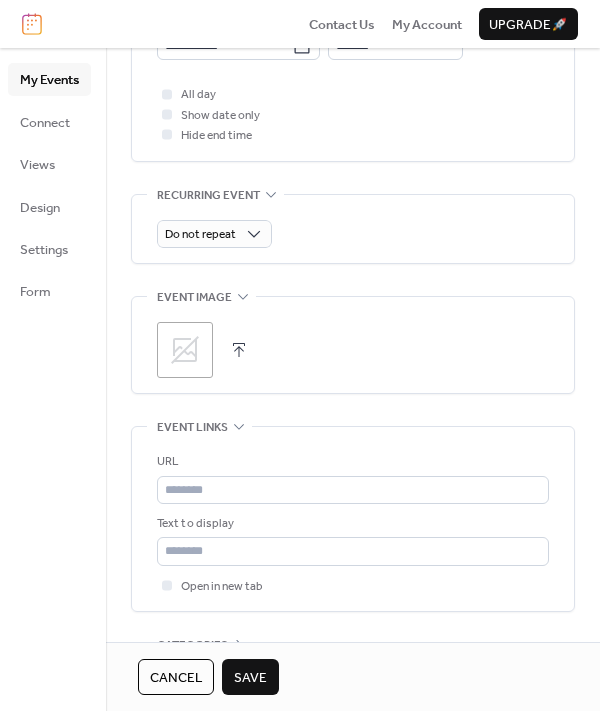 click 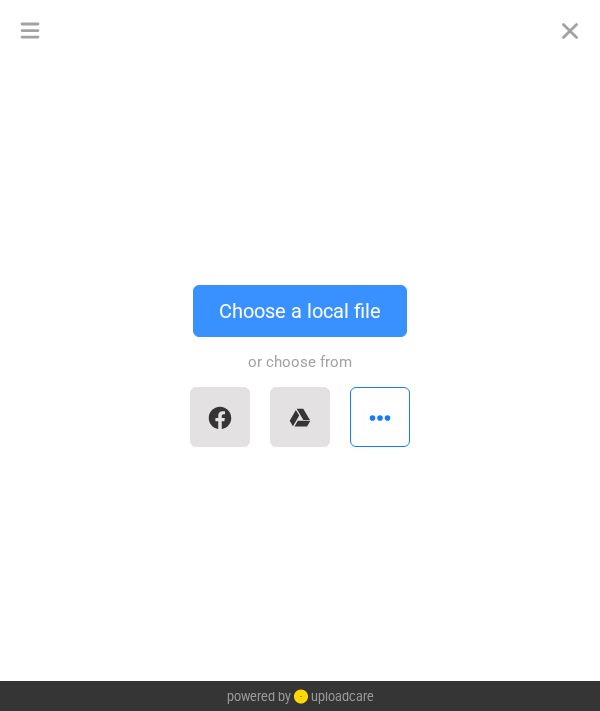 click on "Choose a local file" at bounding box center (300, 311) 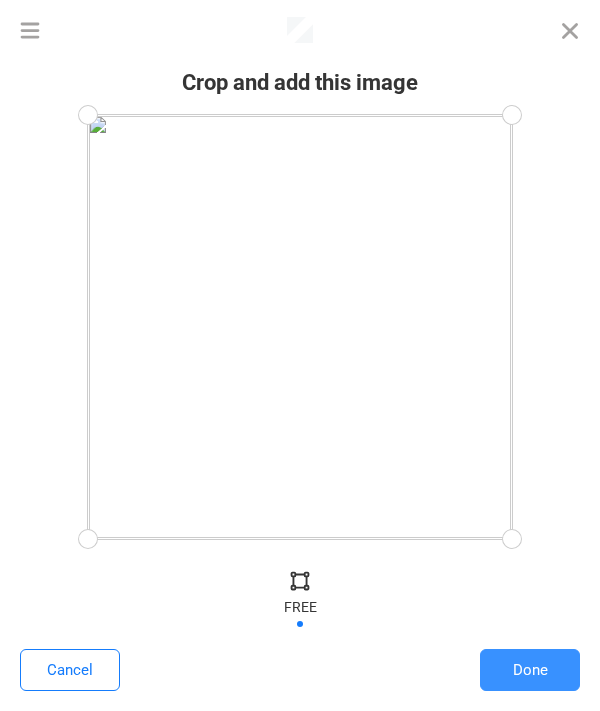 click on "Done" at bounding box center [530, 670] 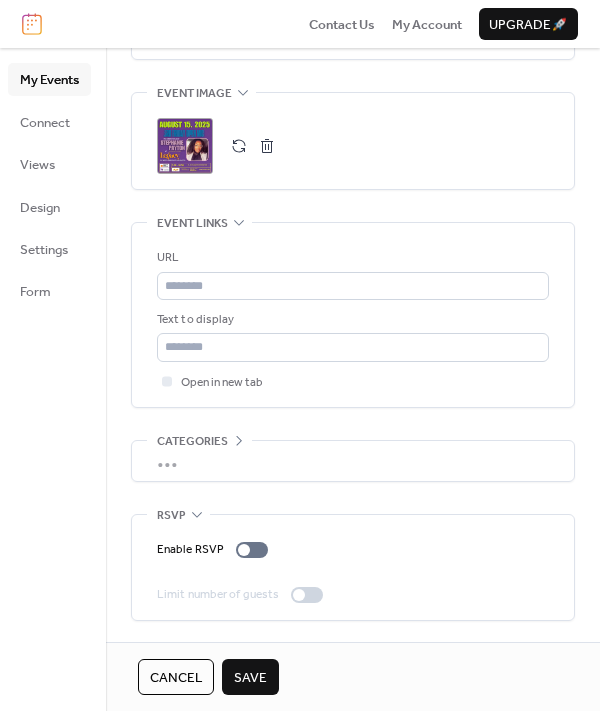scroll, scrollTop: 1025, scrollLeft: 0, axis: vertical 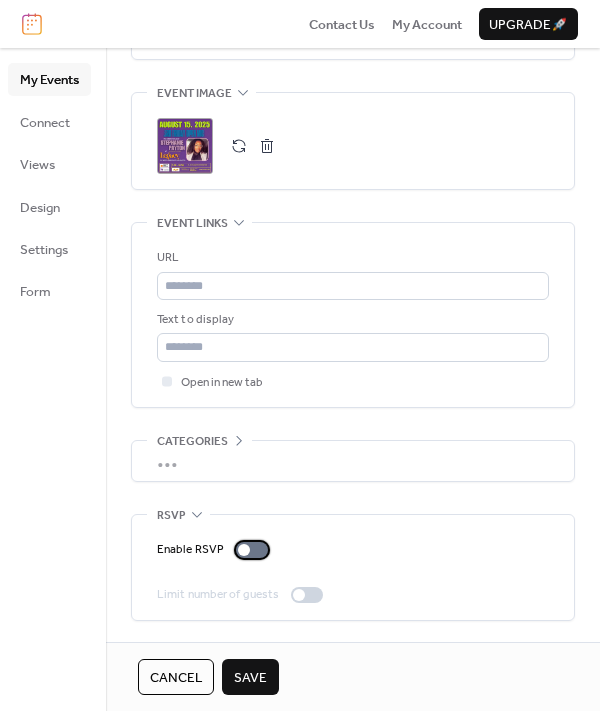 click at bounding box center (244, 550) 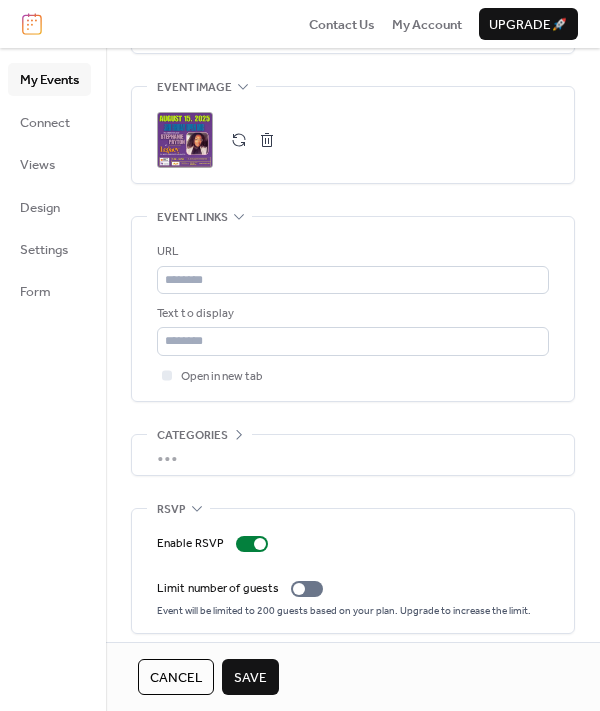 click on "Save" at bounding box center [250, 678] 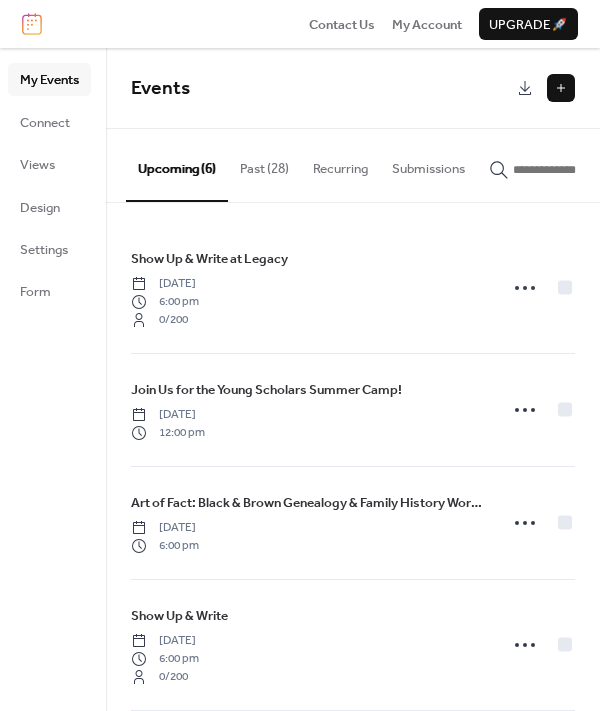 click at bounding box center (561, 88) 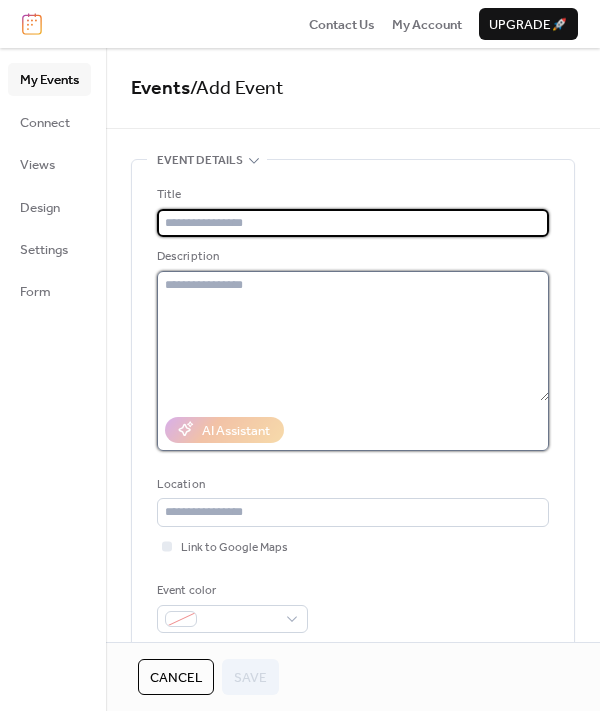 click at bounding box center (353, 336) 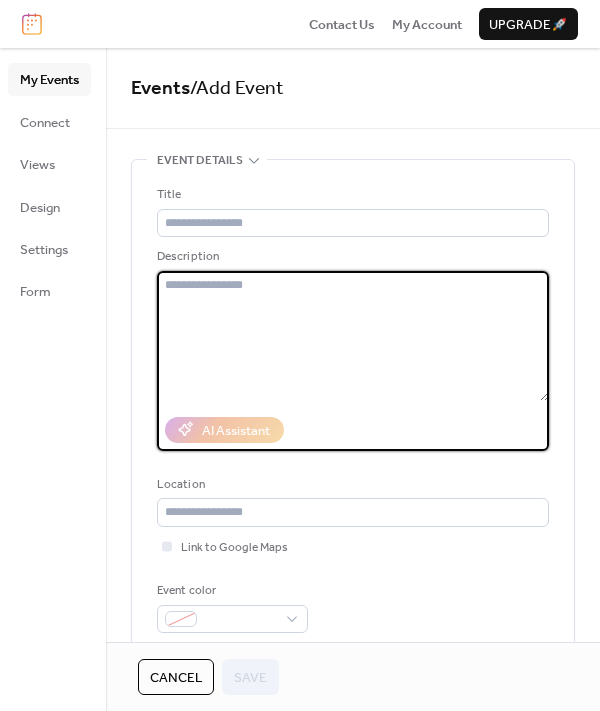 paste on "**********" 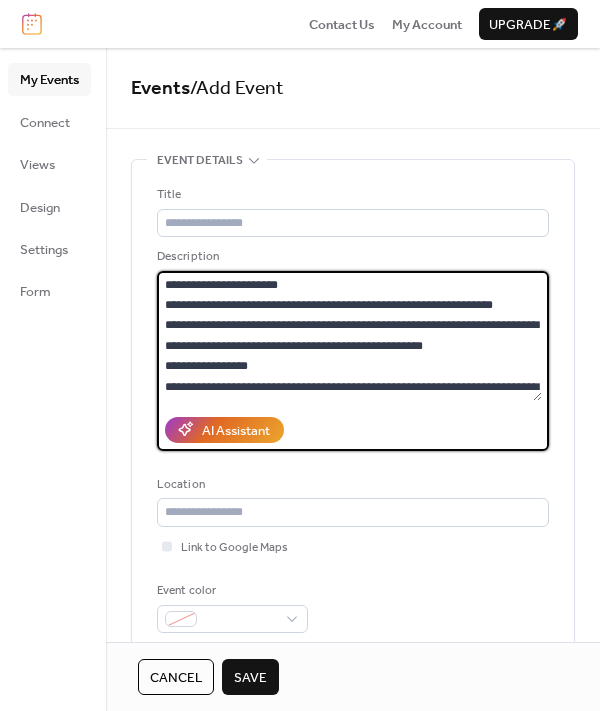 scroll, scrollTop: 0, scrollLeft: 0, axis: both 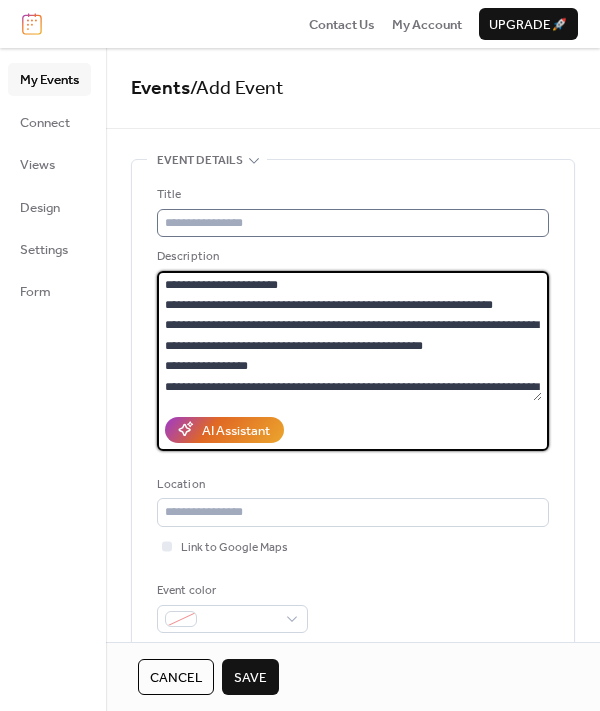 type on "**********" 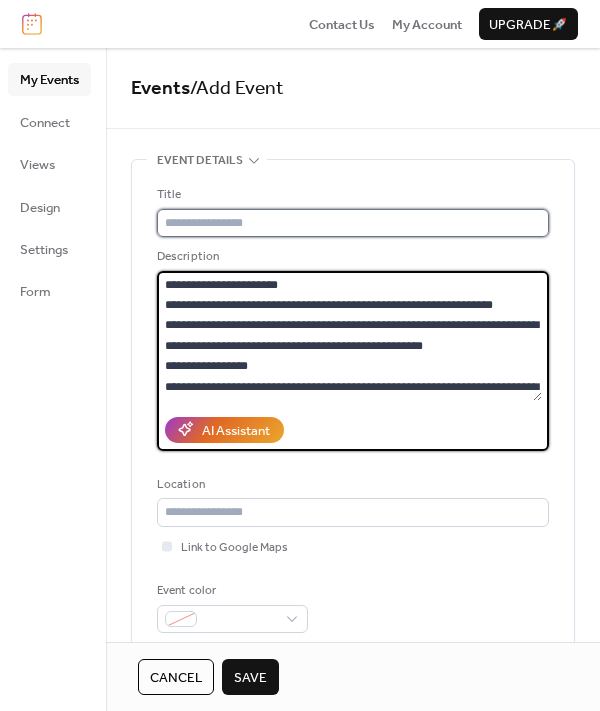 click at bounding box center (353, 223) 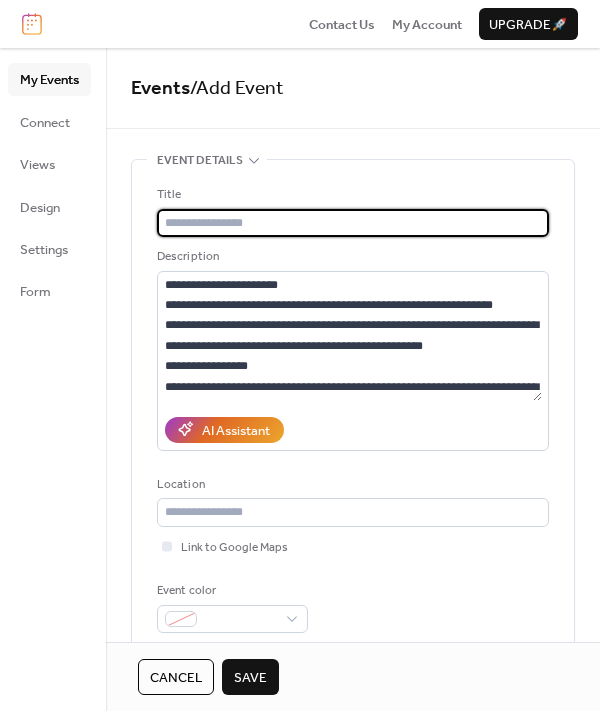 paste on "**********" 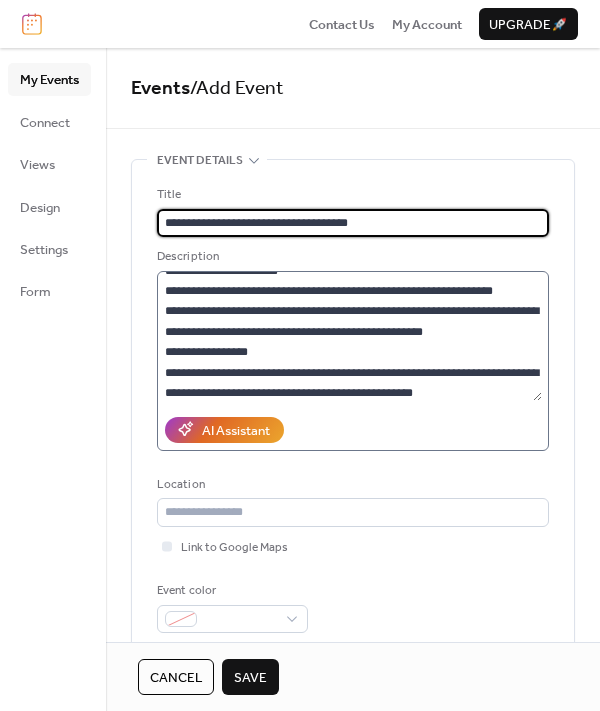 scroll, scrollTop: 23, scrollLeft: 0, axis: vertical 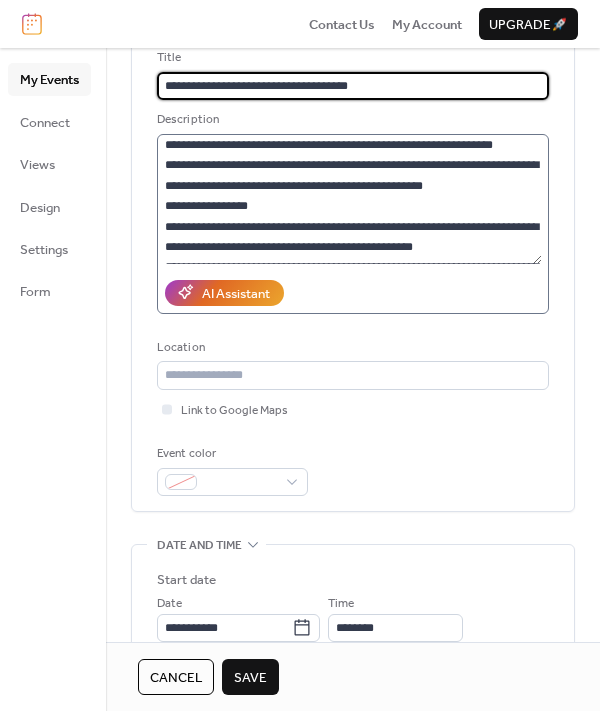 type on "**********" 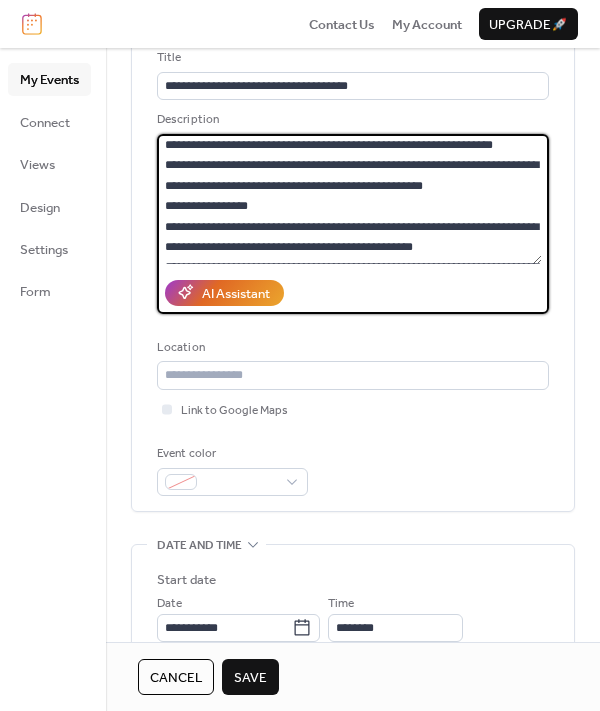 drag, startPoint x: 426, startPoint y: 164, endPoint x: 490, endPoint y: 166, distance: 64.03124 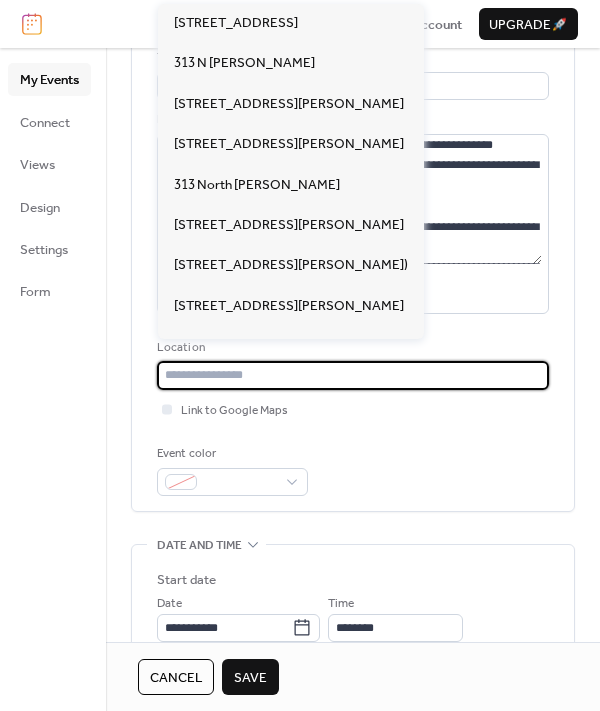 click at bounding box center (353, 375) 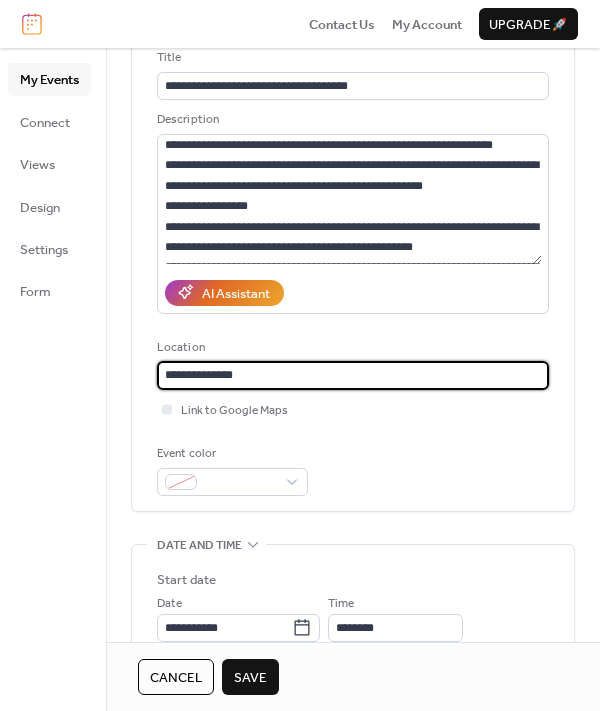 click on "**********" at bounding box center [353, 375] 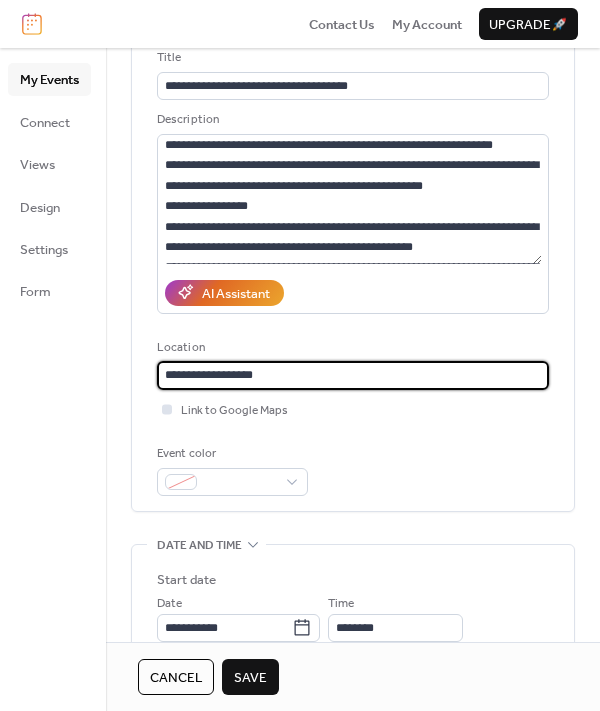 type on "**********" 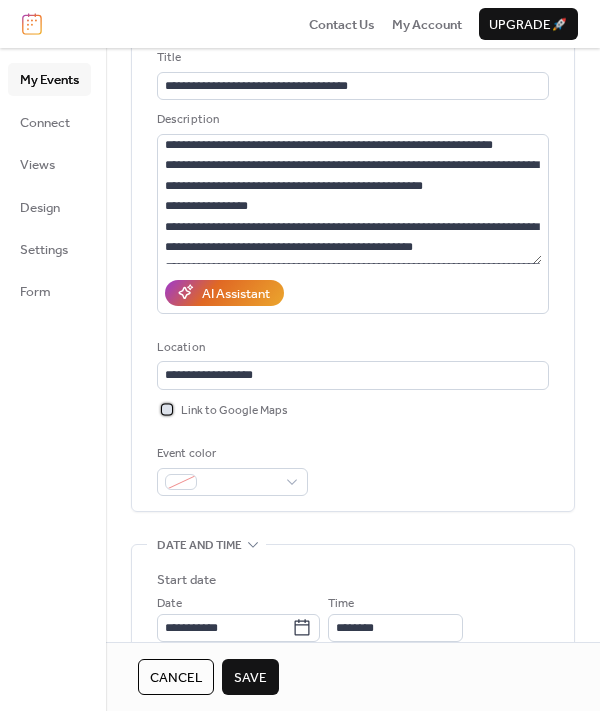 click at bounding box center (167, 409) 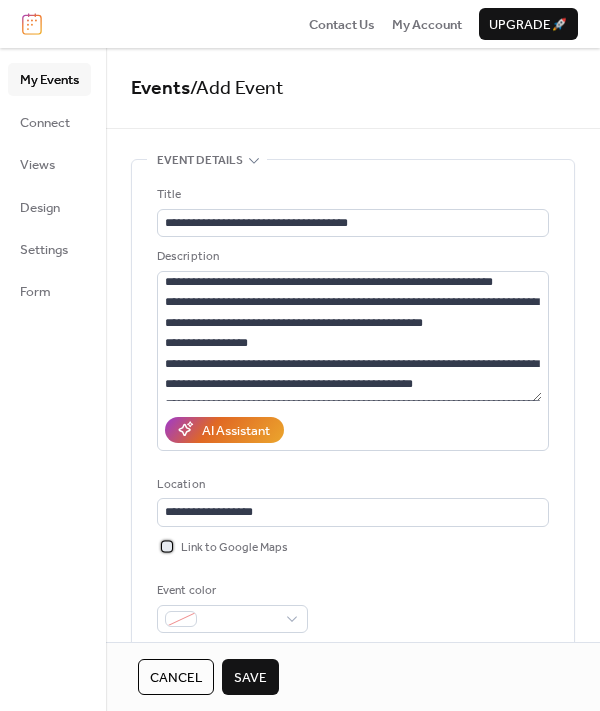 scroll, scrollTop: 0, scrollLeft: 0, axis: both 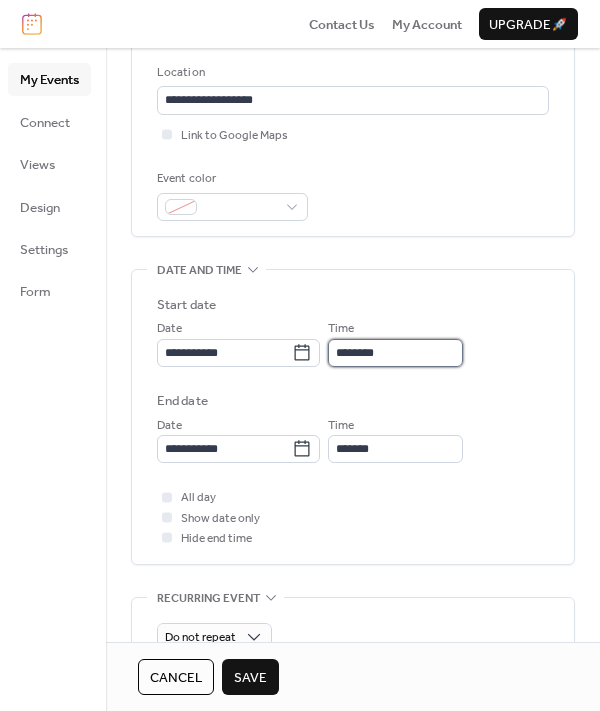 click on "********" at bounding box center [395, 353] 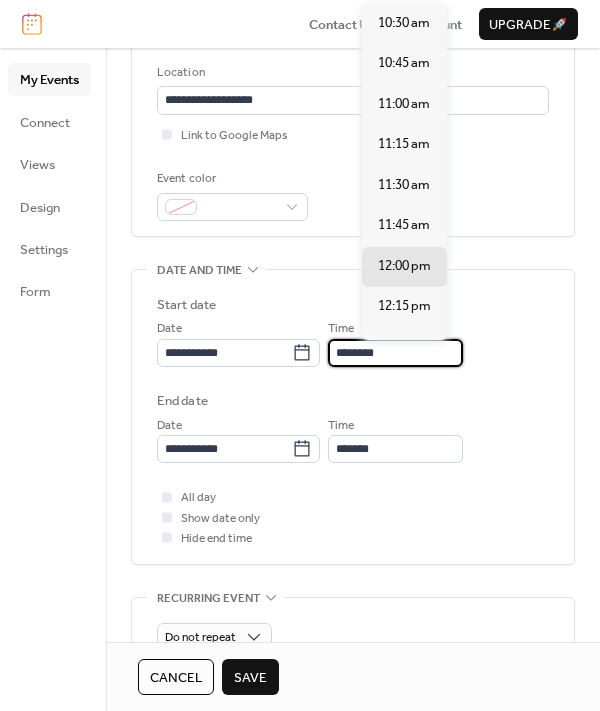 scroll, scrollTop: 1609, scrollLeft: 0, axis: vertical 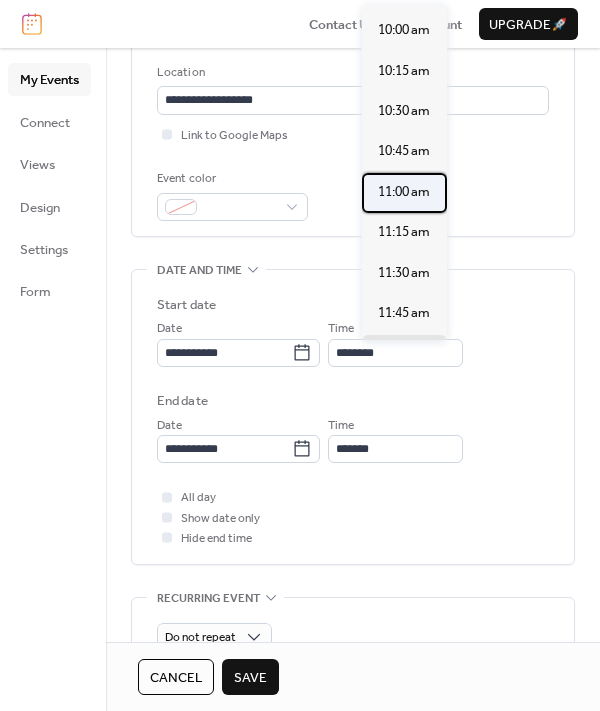 click on "11:00 am" at bounding box center [404, 192] 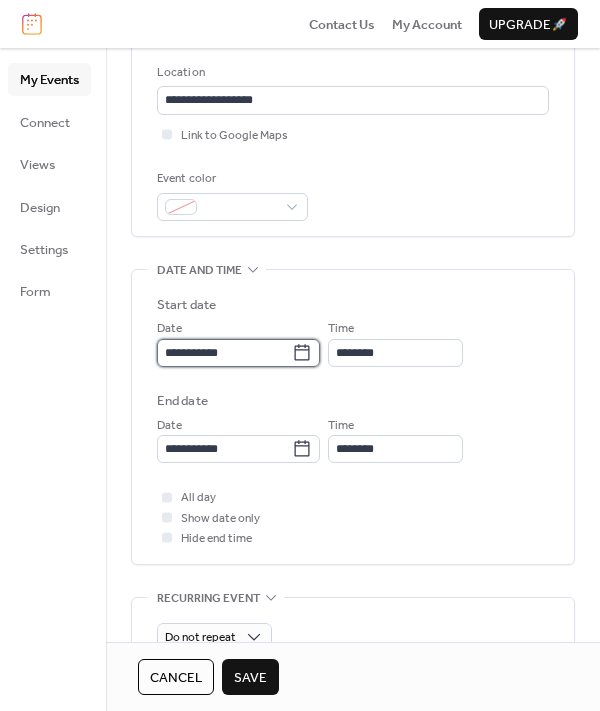 click on "**********" at bounding box center [224, 353] 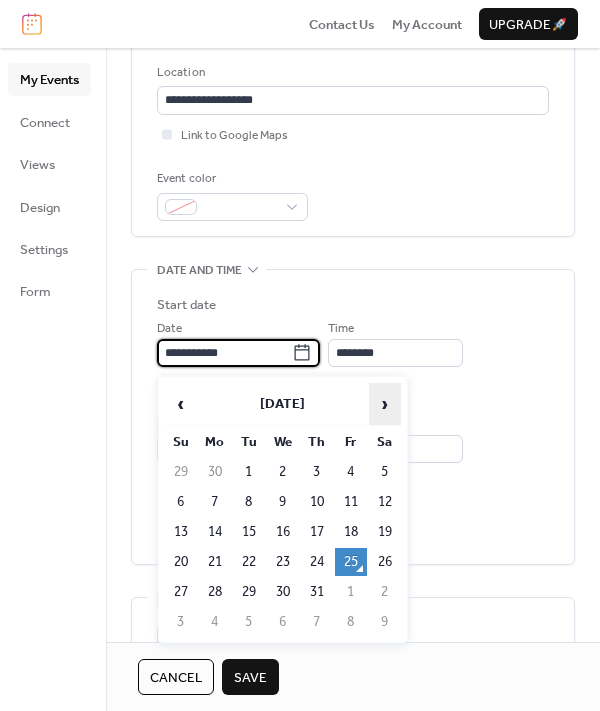 click on "›" at bounding box center [385, 404] 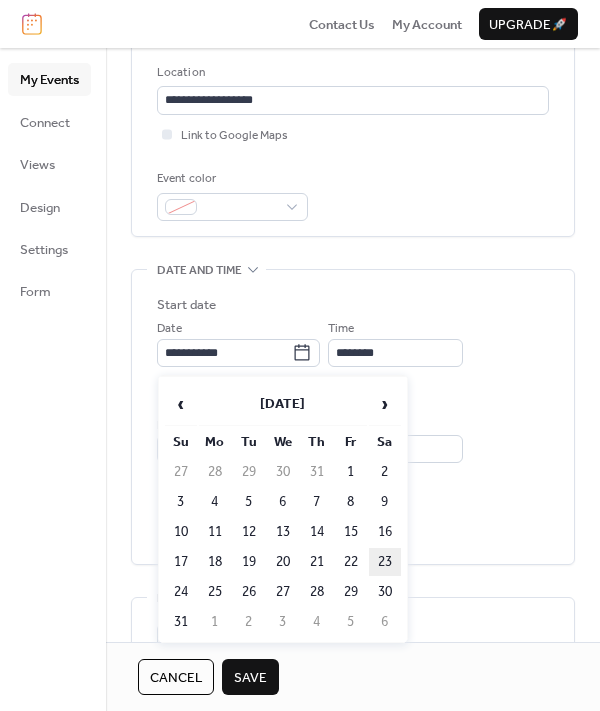 click on "23" at bounding box center [385, 562] 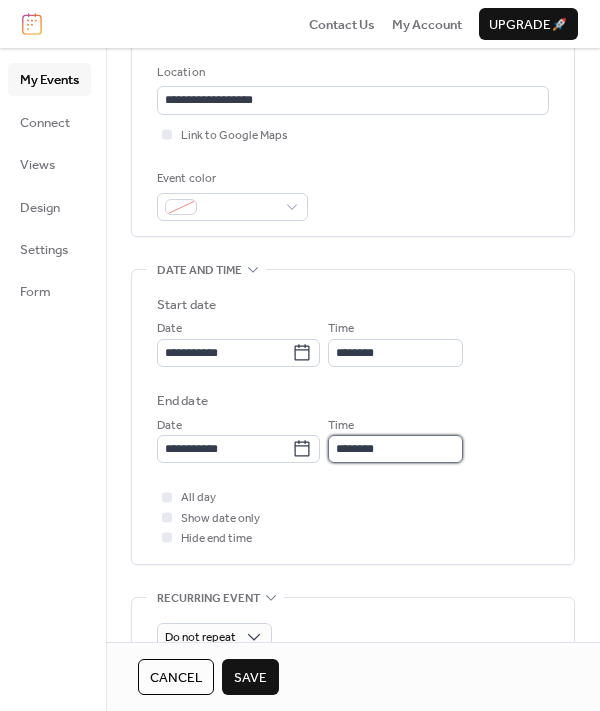 click on "********" at bounding box center [395, 449] 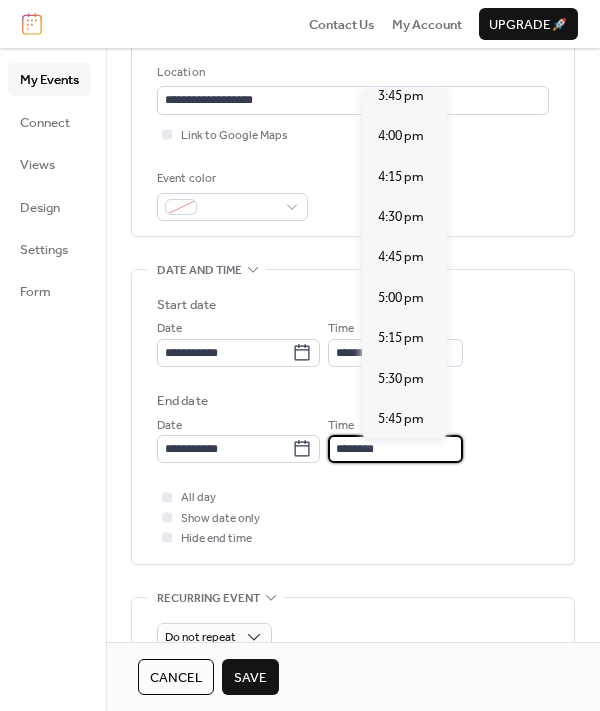 scroll, scrollTop: 816, scrollLeft: 0, axis: vertical 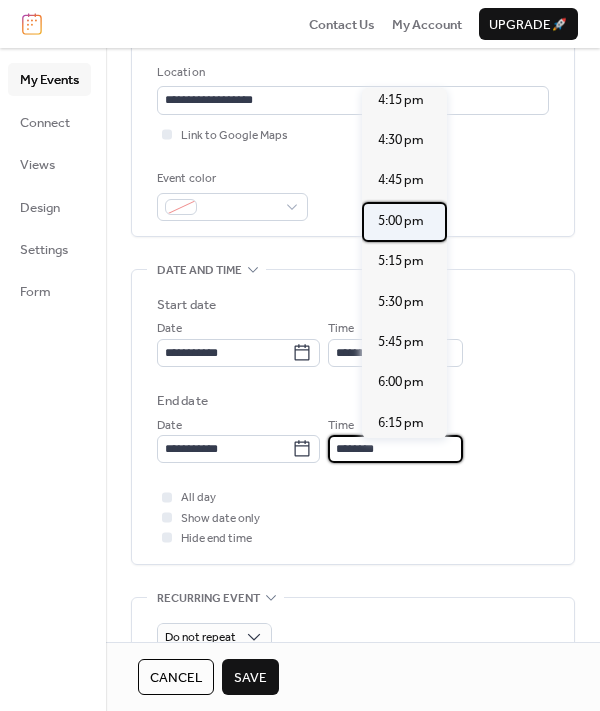 click on "5:00 pm" at bounding box center (401, 221) 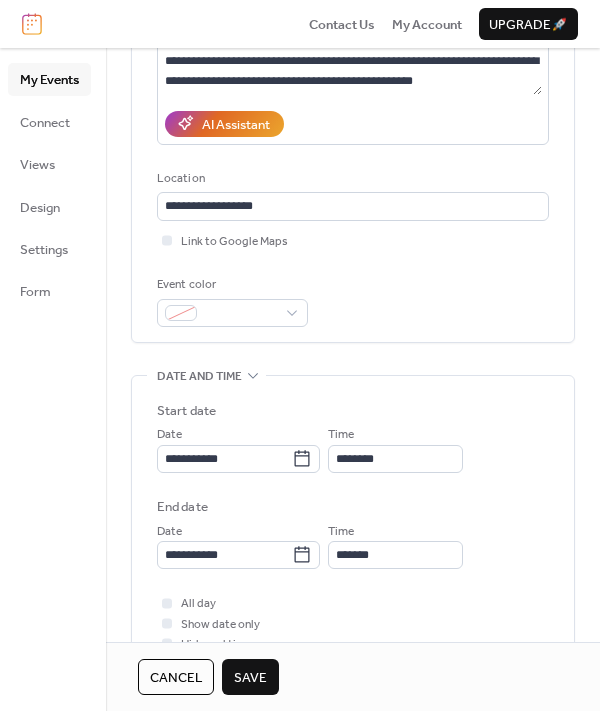 scroll, scrollTop: 101, scrollLeft: 0, axis: vertical 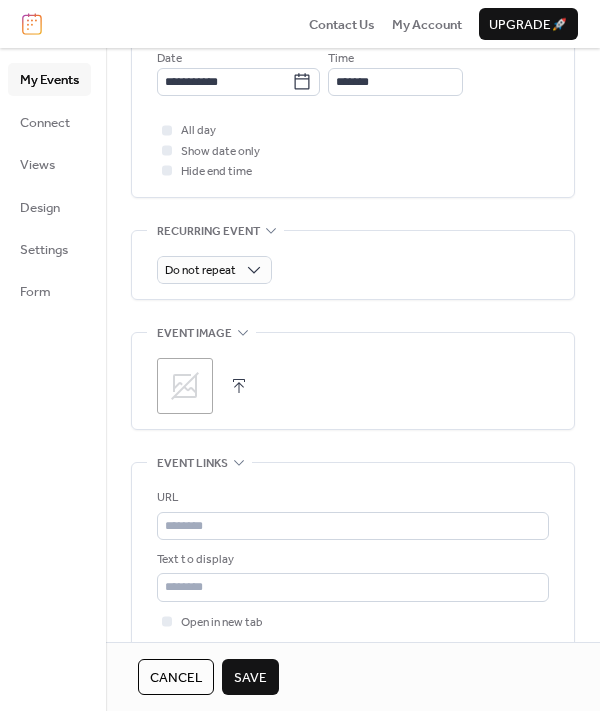 click at bounding box center [239, 386] 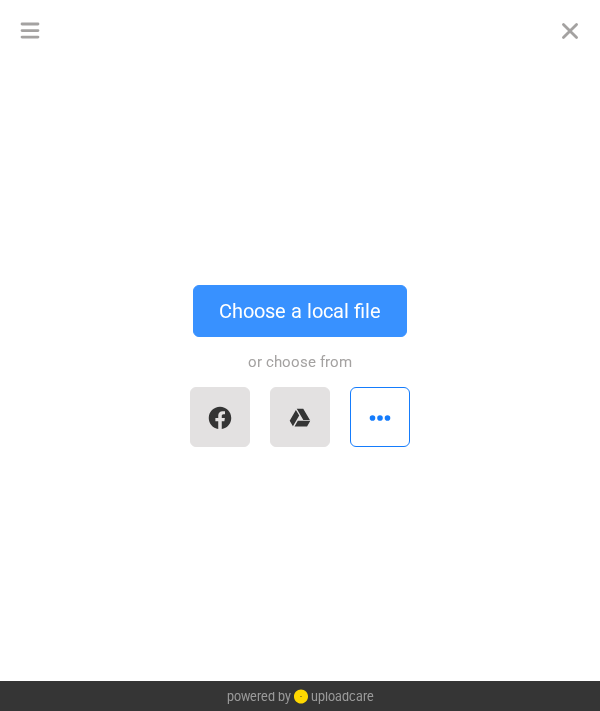 click on "Choose a local file" at bounding box center (300, 311) 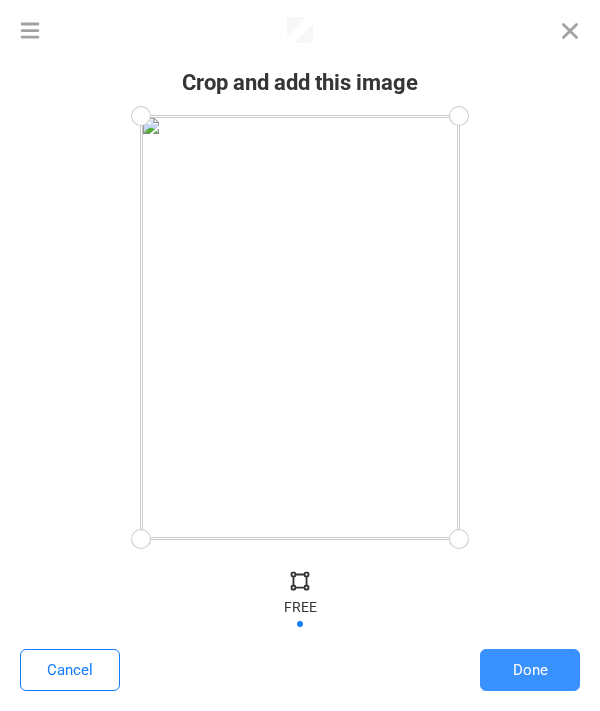 click on "Done" at bounding box center (530, 670) 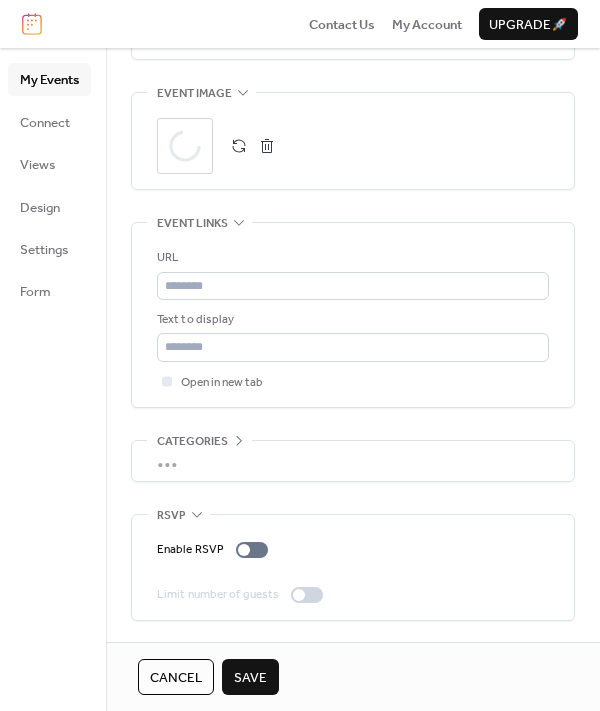 scroll, scrollTop: 1025, scrollLeft: 0, axis: vertical 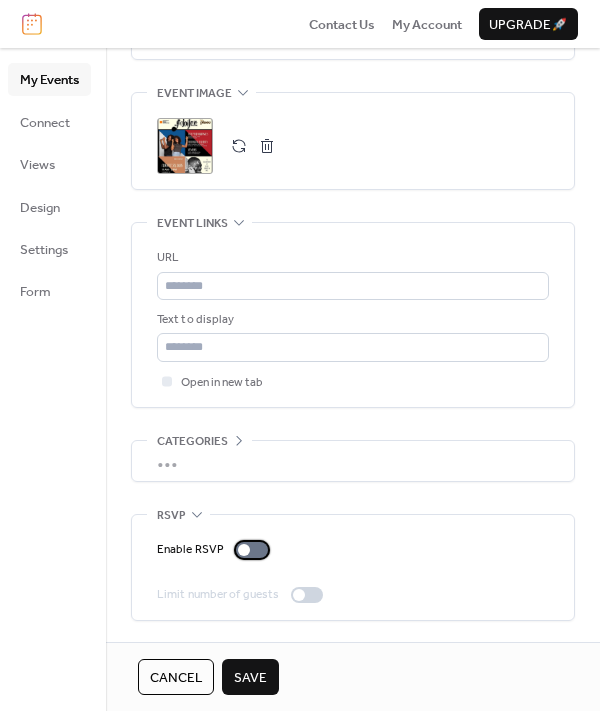 click at bounding box center (244, 550) 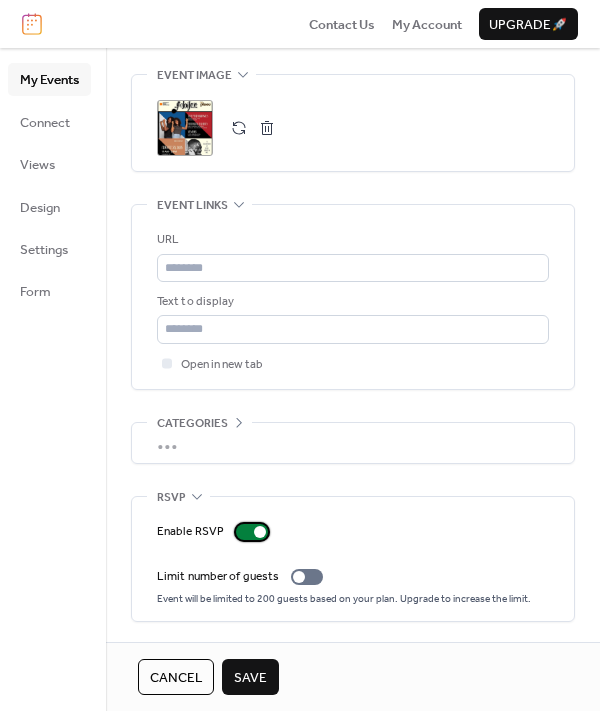 scroll, scrollTop: 1043, scrollLeft: 0, axis: vertical 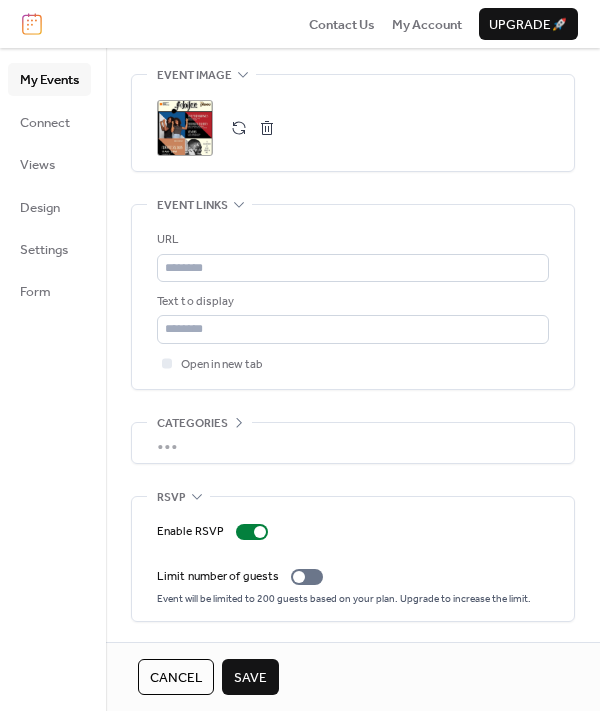 click on "Save" at bounding box center [250, 678] 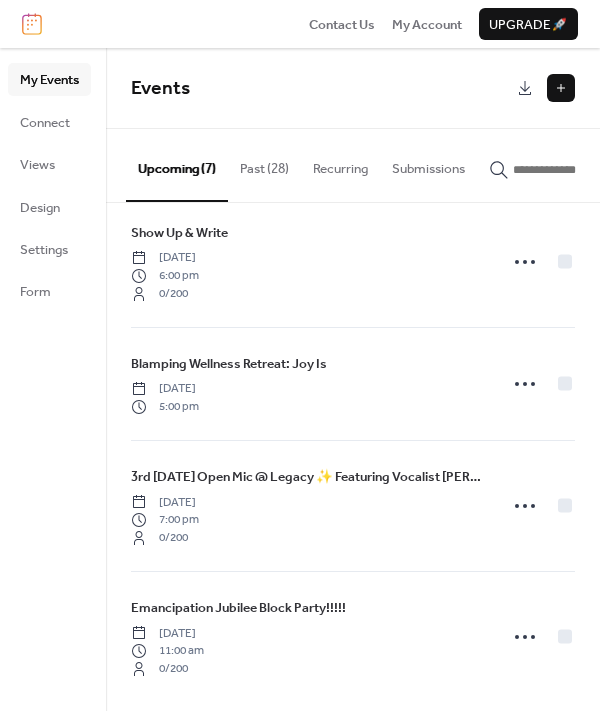 scroll, scrollTop: 382, scrollLeft: 0, axis: vertical 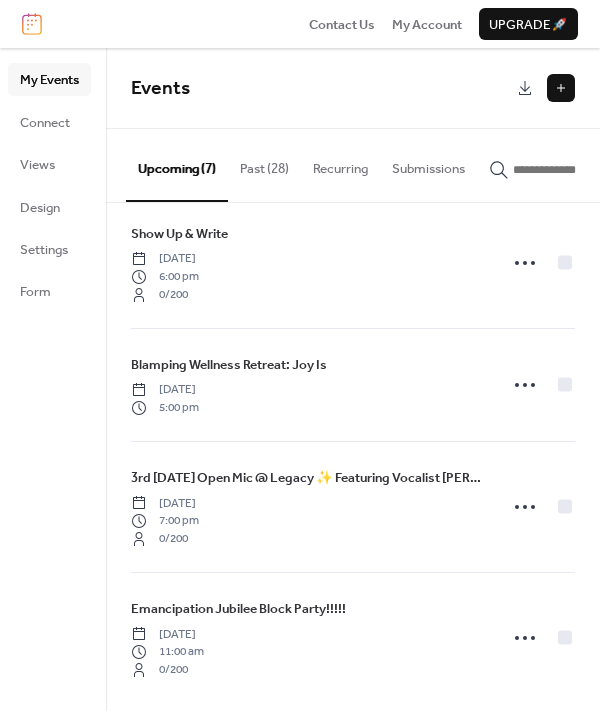 click at bounding box center [561, 88] 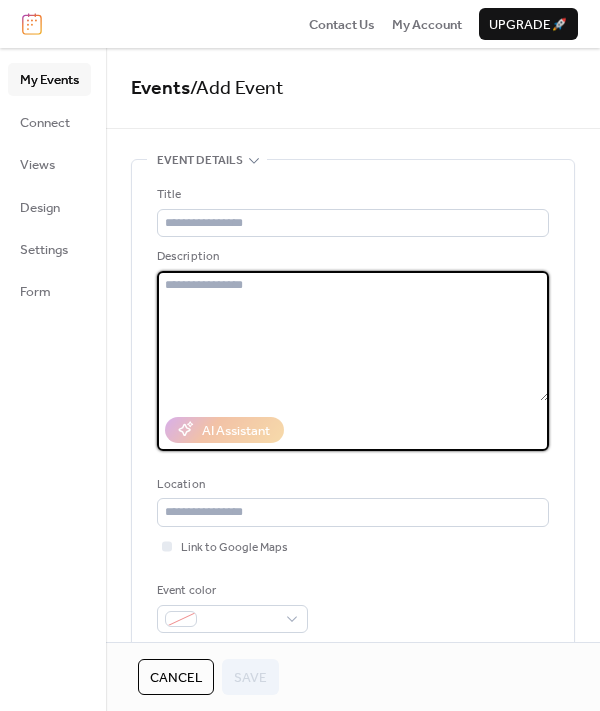 click at bounding box center (353, 336) 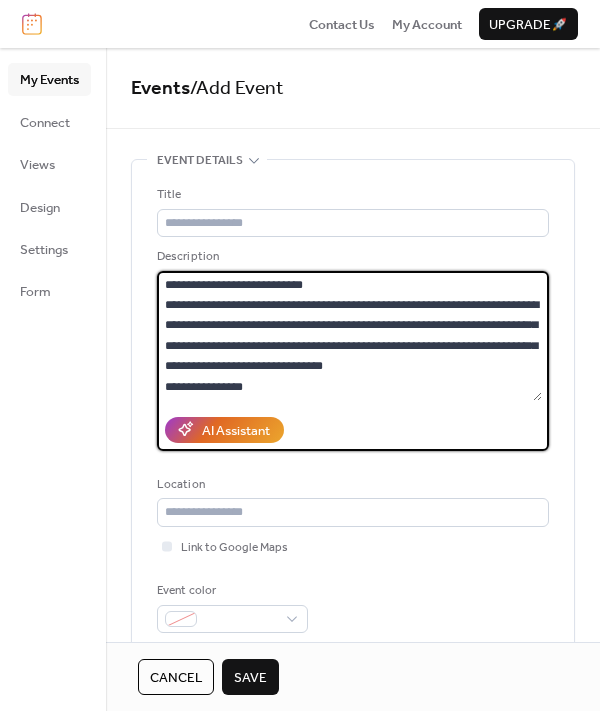 scroll, scrollTop: 0, scrollLeft: 0, axis: both 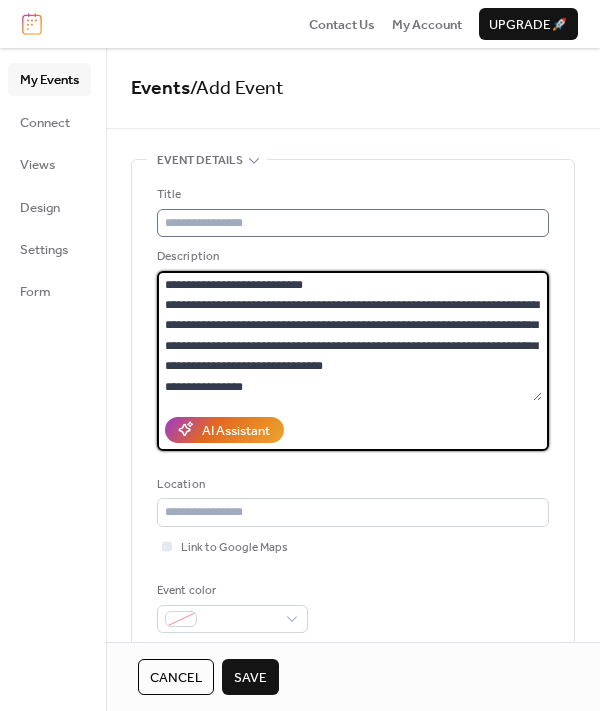 type on "**********" 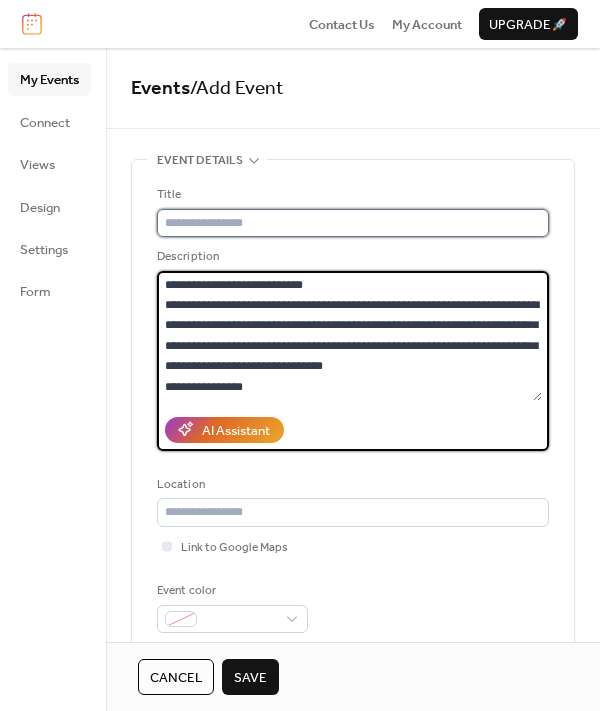 click at bounding box center (353, 223) 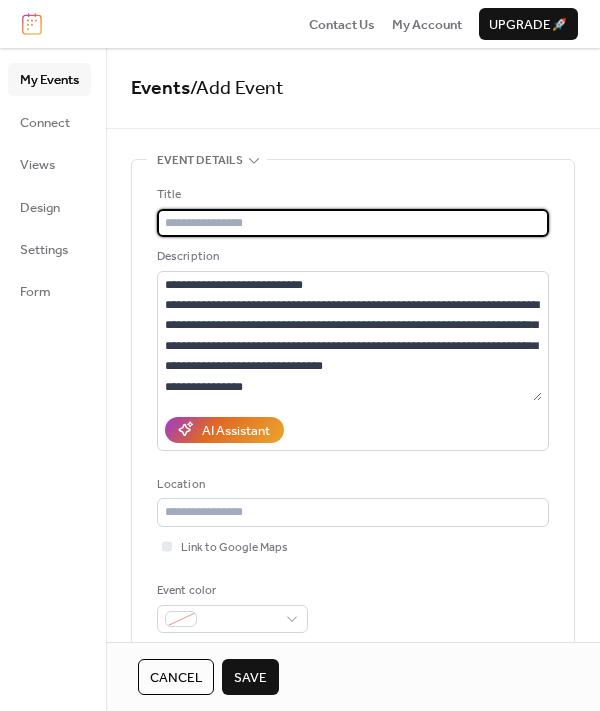 paste on "**********" 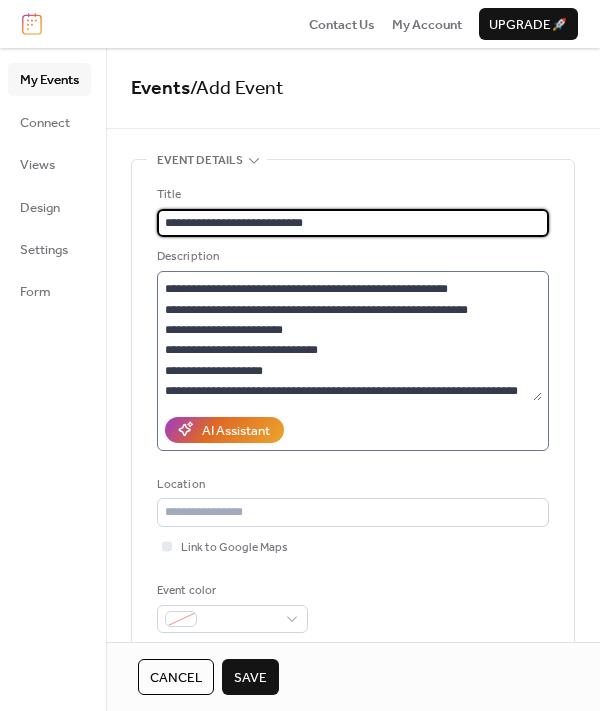 scroll, scrollTop: 208, scrollLeft: 0, axis: vertical 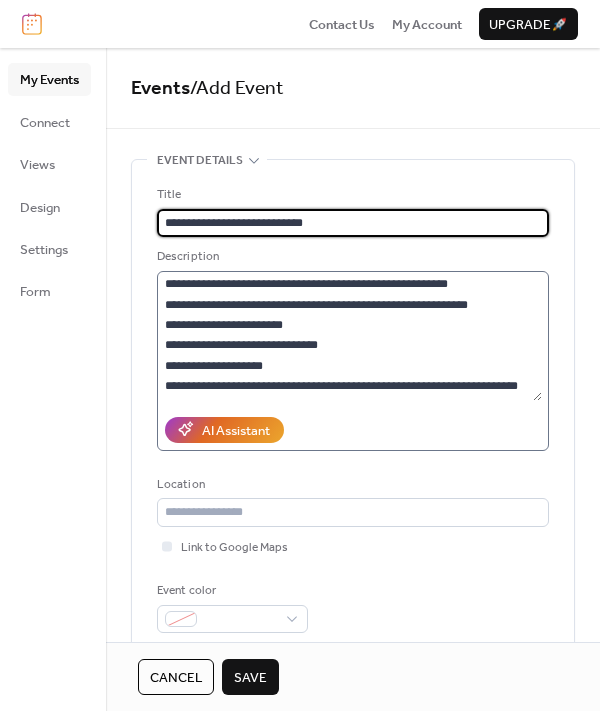 type on "**********" 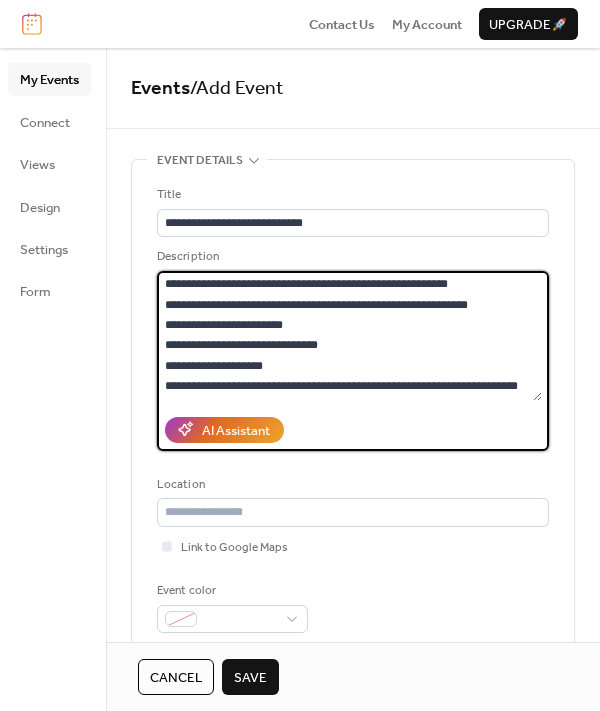 drag, startPoint x: 300, startPoint y: 341, endPoint x: 239, endPoint y: 342, distance: 61.008198 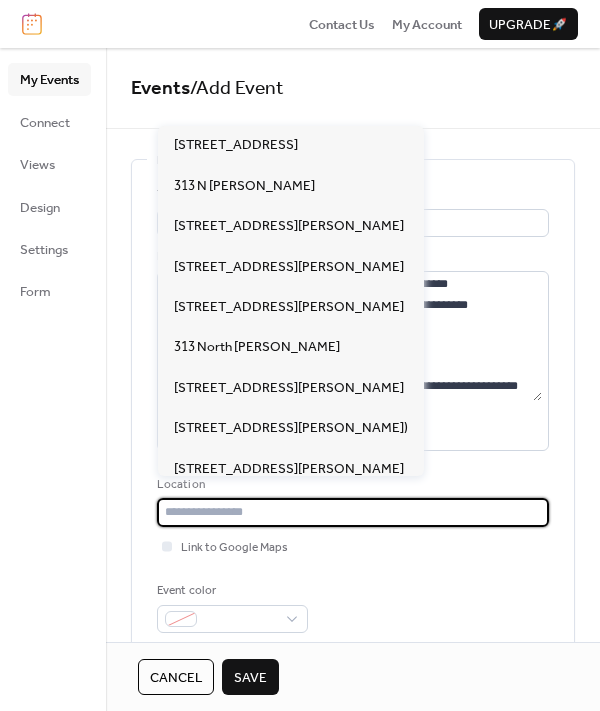click at bounding box center [353, 512] 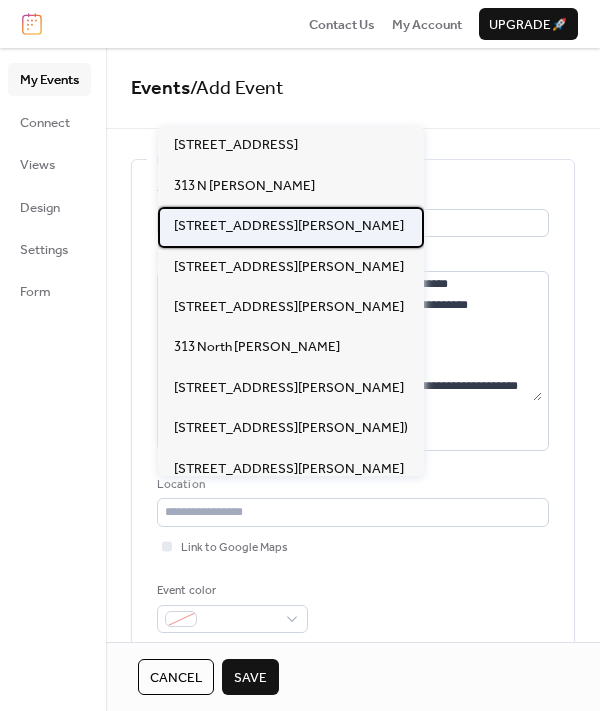 click on "[STREET_ADDRESS][PERSON_NAME]" at bounding box center [289, 226] 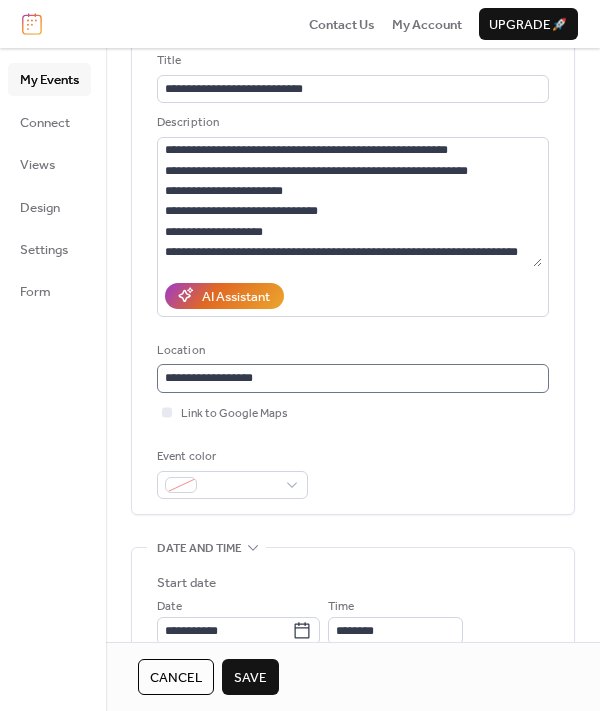scroll, scrollTop: 153, scrollLeft: 0, axis: vertical 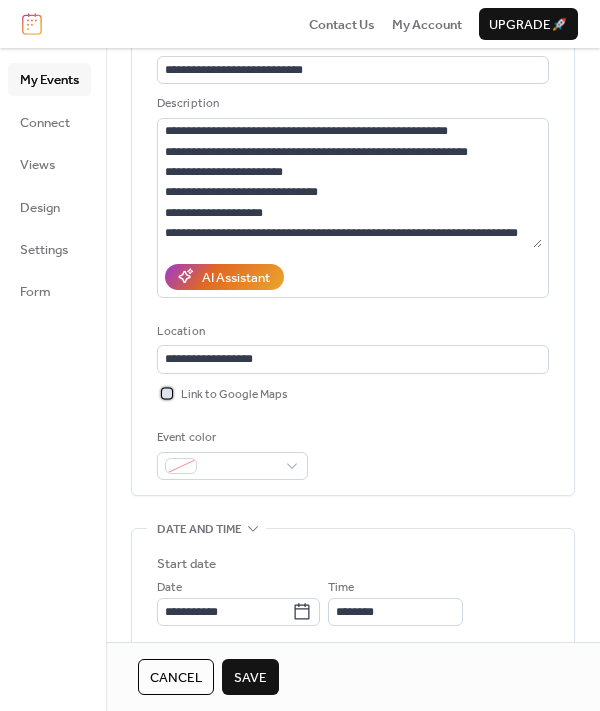 click at bounding box center (167, 393) 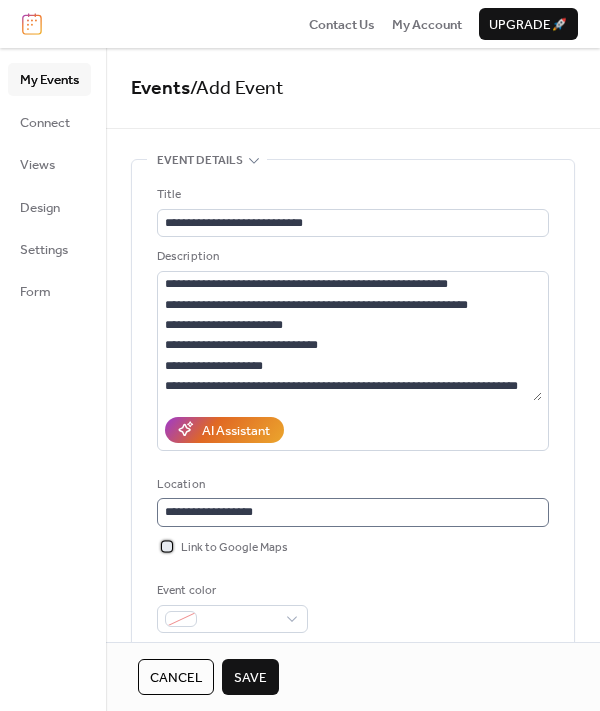 scroll, scrollTop: 0, scrollLeft: 0, axis: both 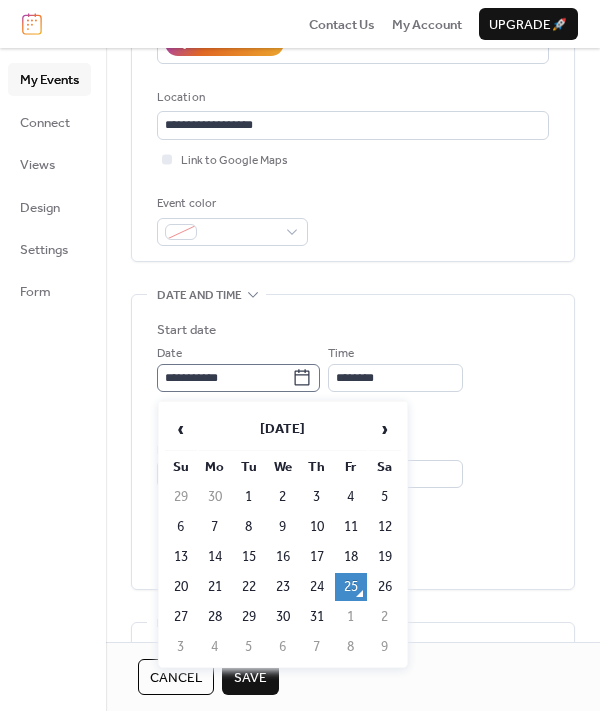 click 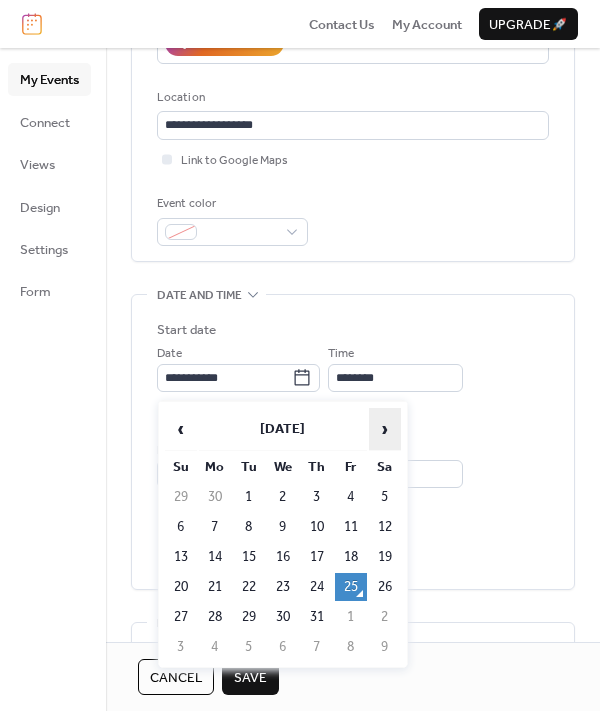 click on "›" at bounding box center (385, 429) 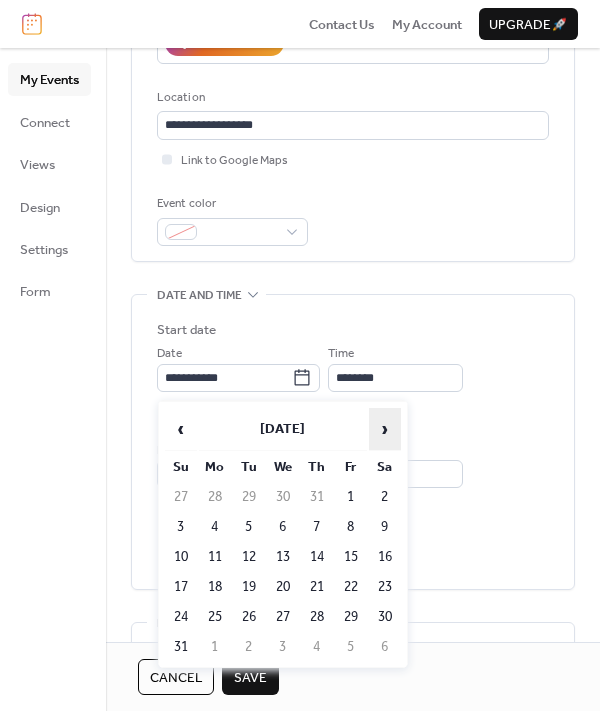 click on "›" at bounding box center [385, 429] 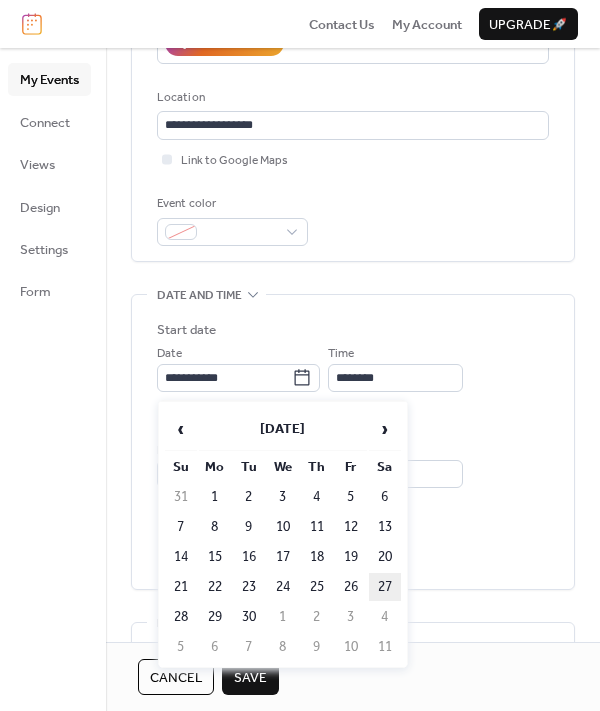 click on "27" at bounding box center [385, 587] 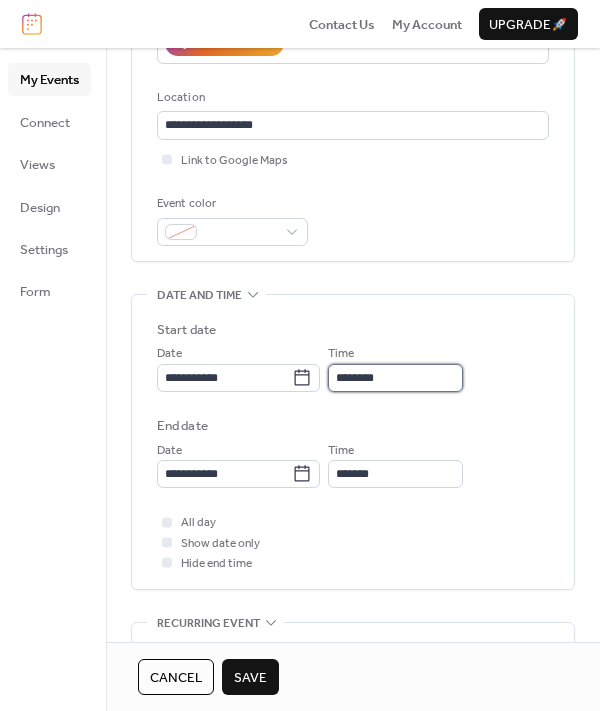 click on "********" at bounding box center [395, 378] 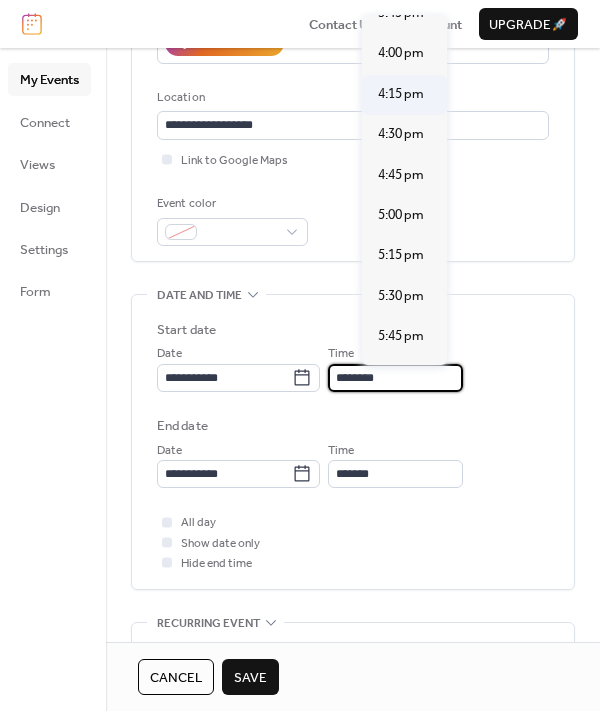 scroll, scrollTop: 2582, scrollLeft: 0, axis: vertical 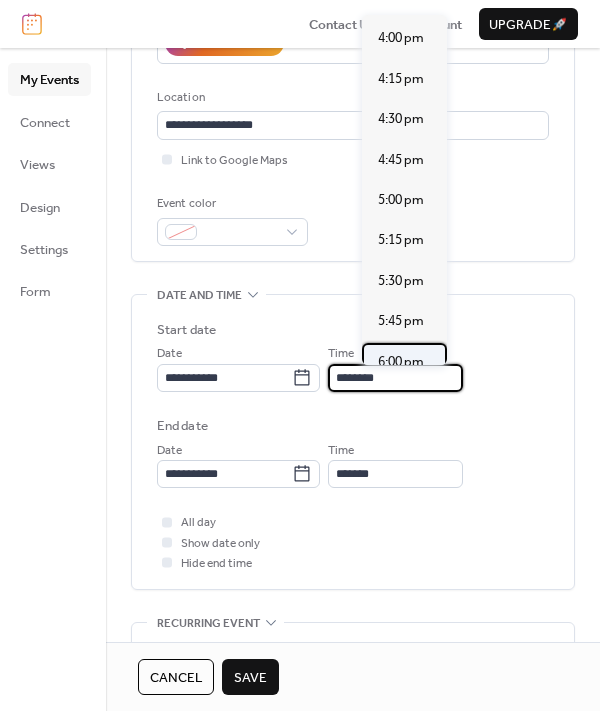 click on "6:00 pm" at bounding box center [401, 362] 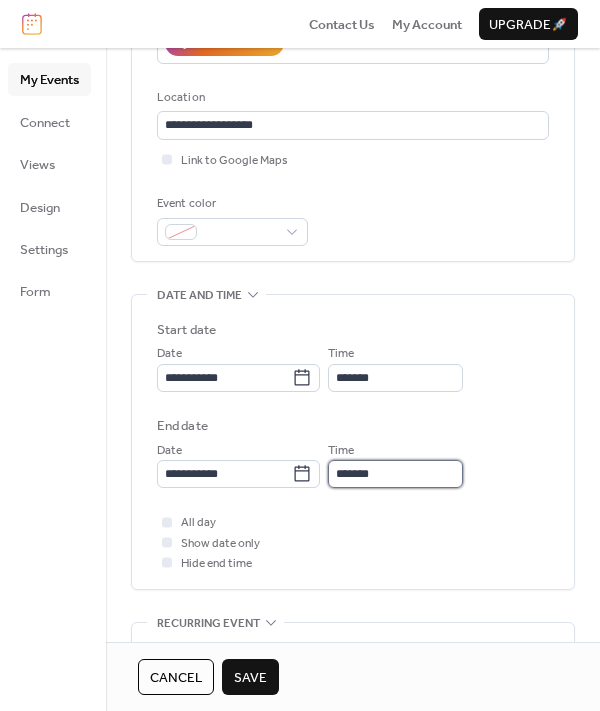 click on "*******" at bounding box center (395, 474) 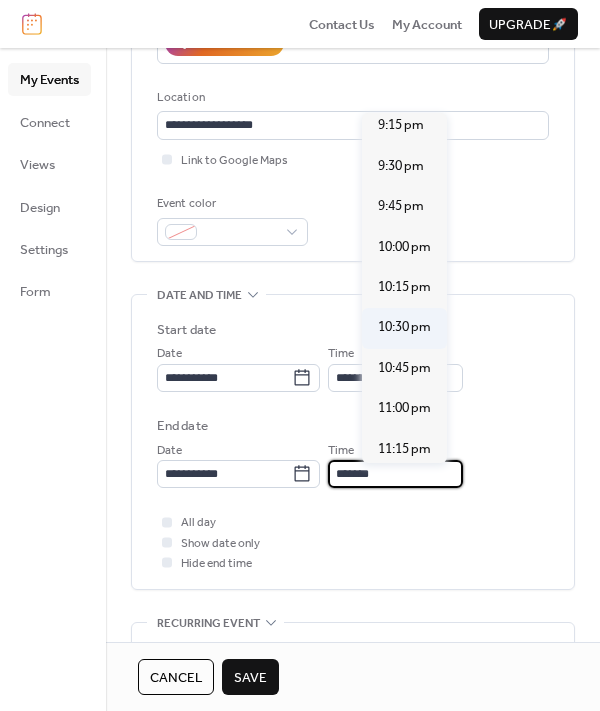 scroll, scrollTop: 495, scrollLeft: 0, axis: vertical 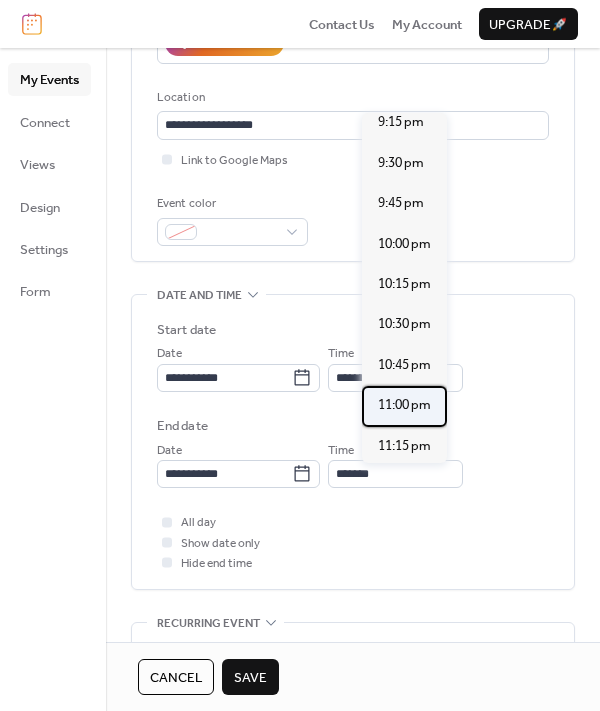 click on "11:00 pm" at bounding box center [404, 406] 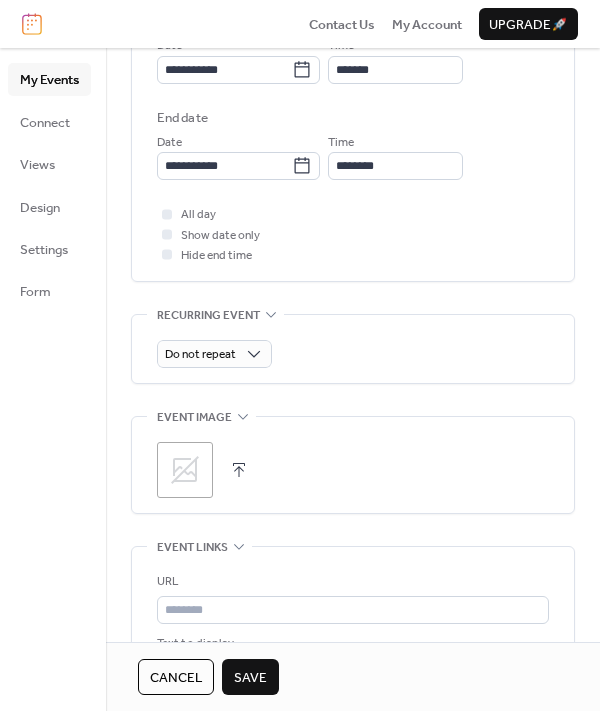 scroll, scrollTop: 697, scrollLeft: 0, axis: vertical 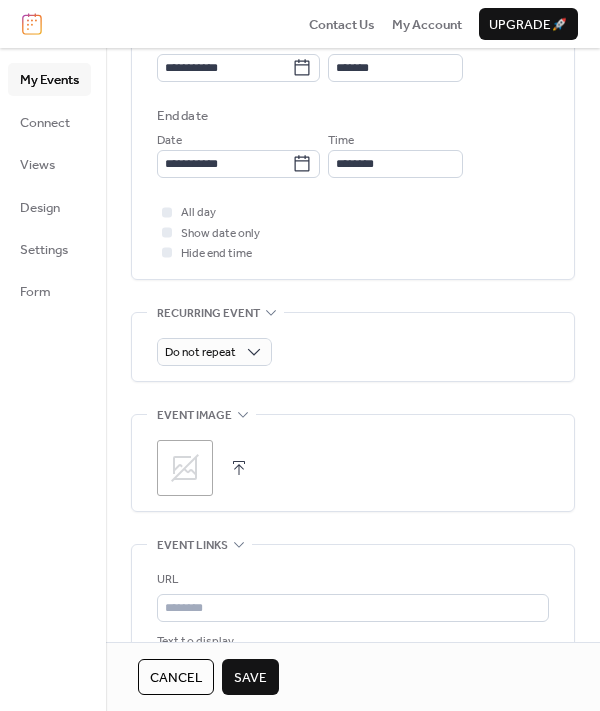 click 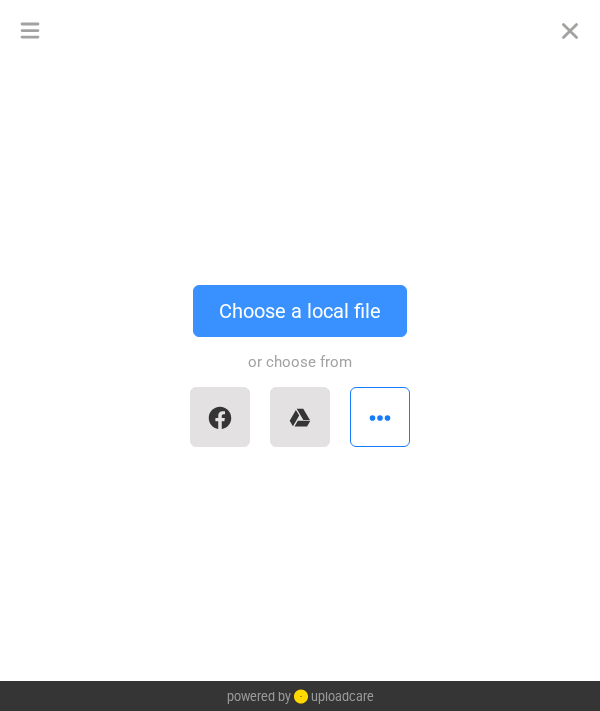 click on "Choose a local file" at bounding box center [300, 311] 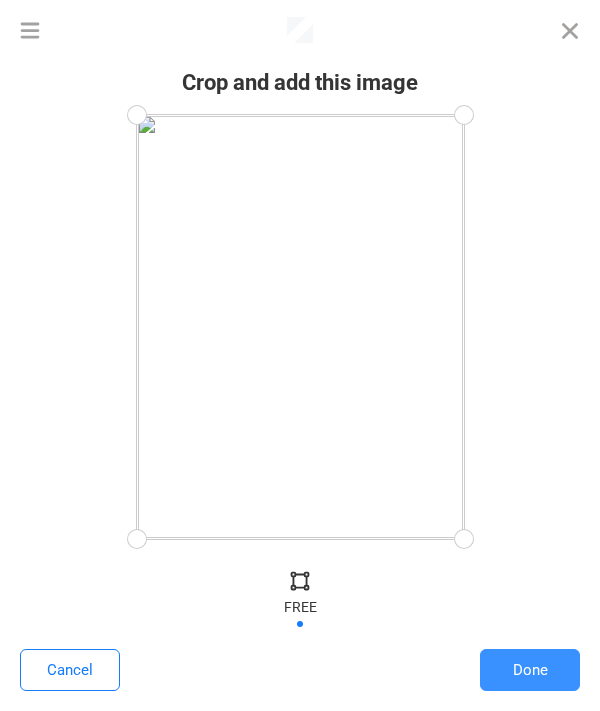 click on "Done" at bounding box center [530, 670] 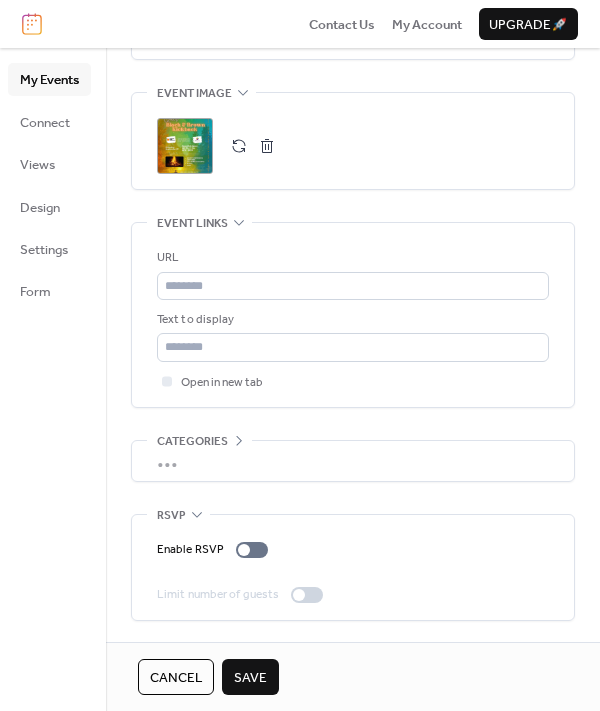 scroll, scrollTop: 1025, scrollLeft: 0, axis: vertical 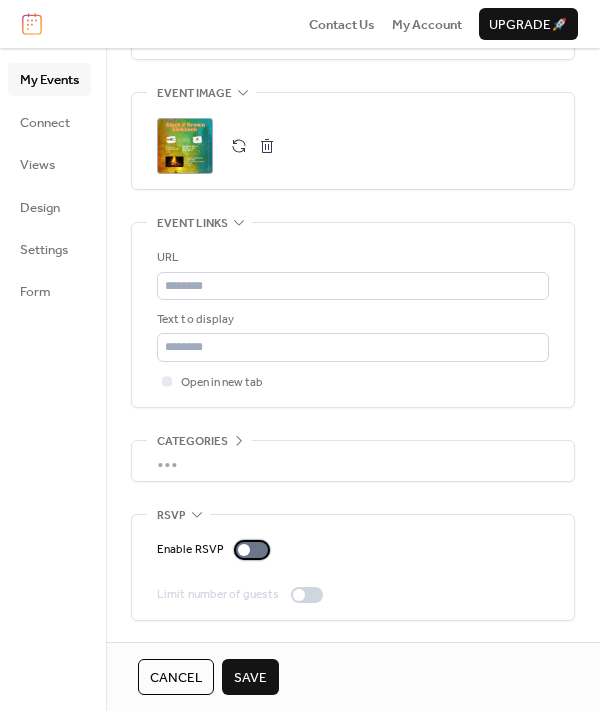 click at bounding box center [252, 550] 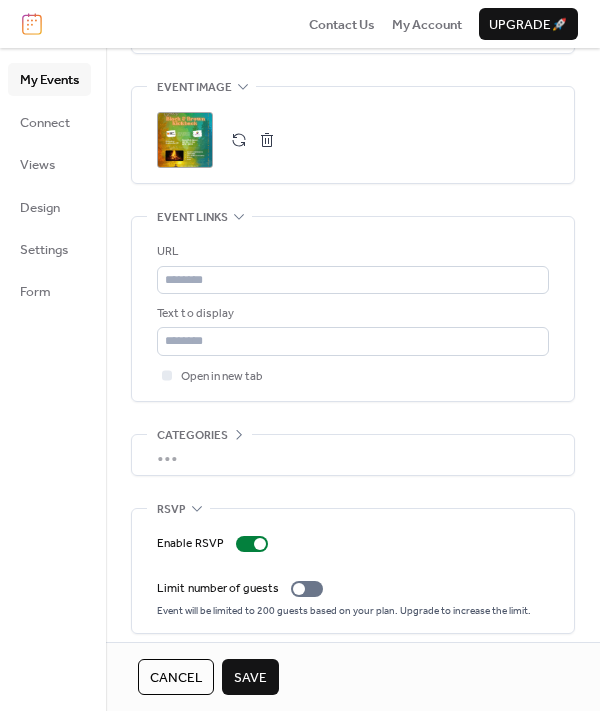 click on "Save" at bounding box center [250, 678] 